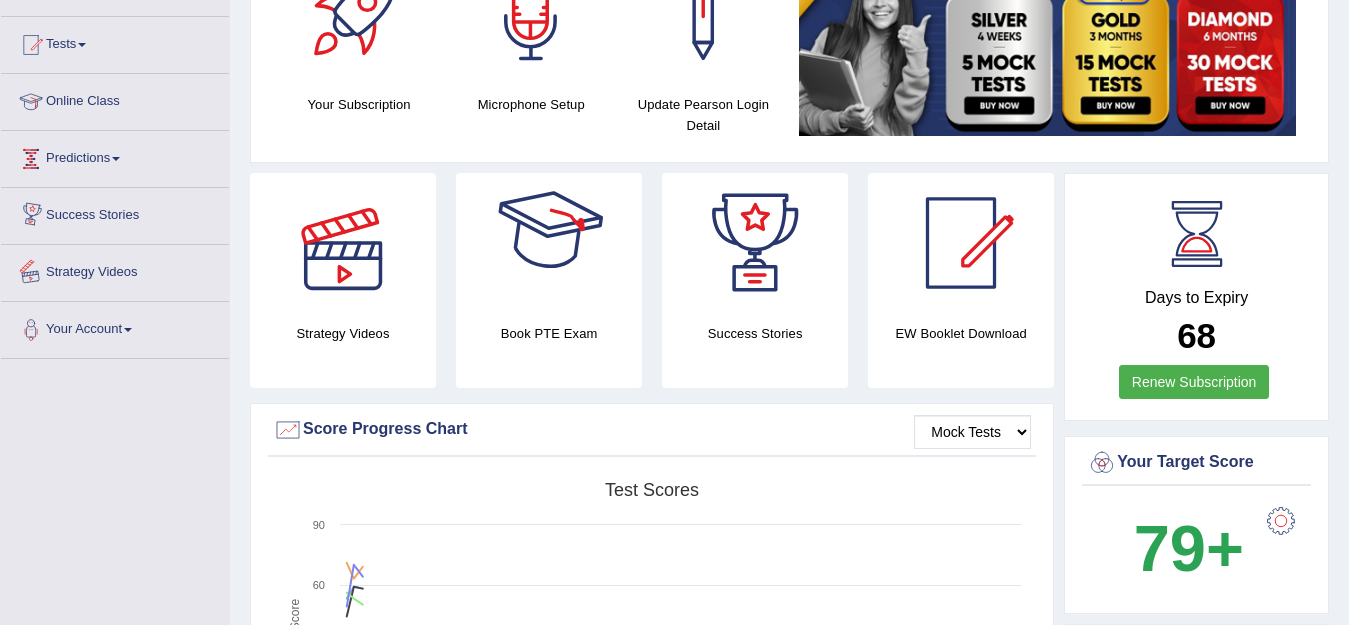 scroll, scrollTop: 196, scrollLeft: 0, axis: vertical 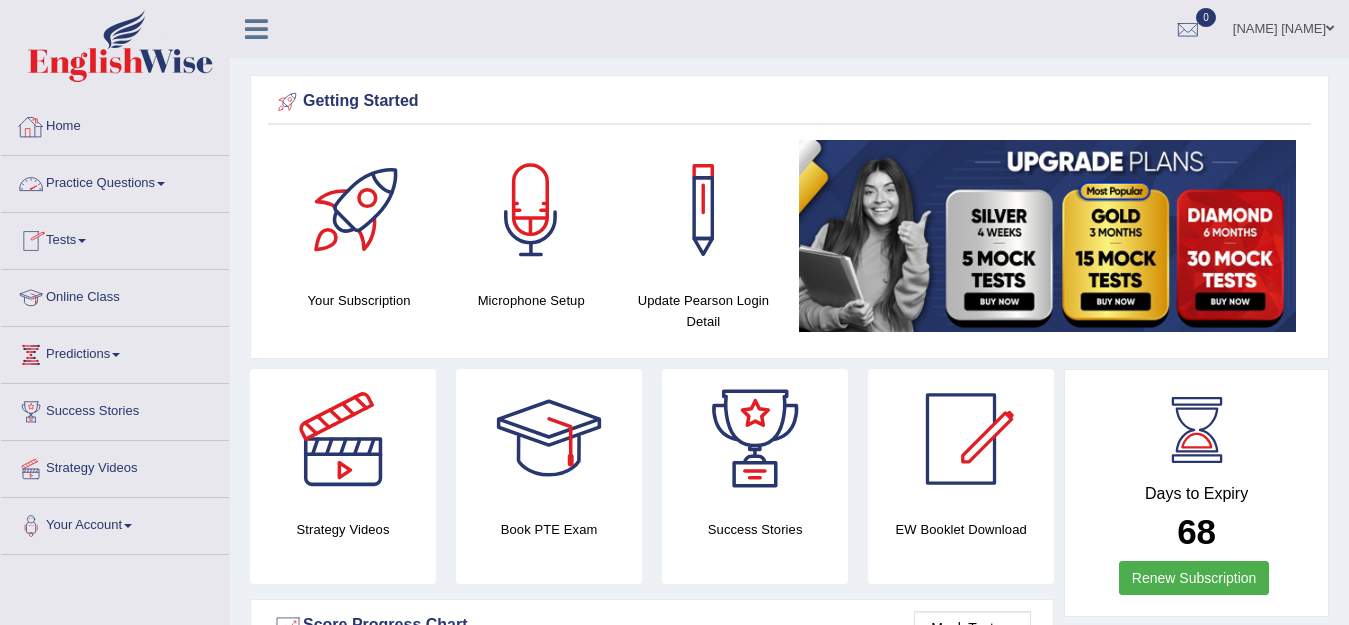 click on "Practice Questions" at bounding box center [115, 181] 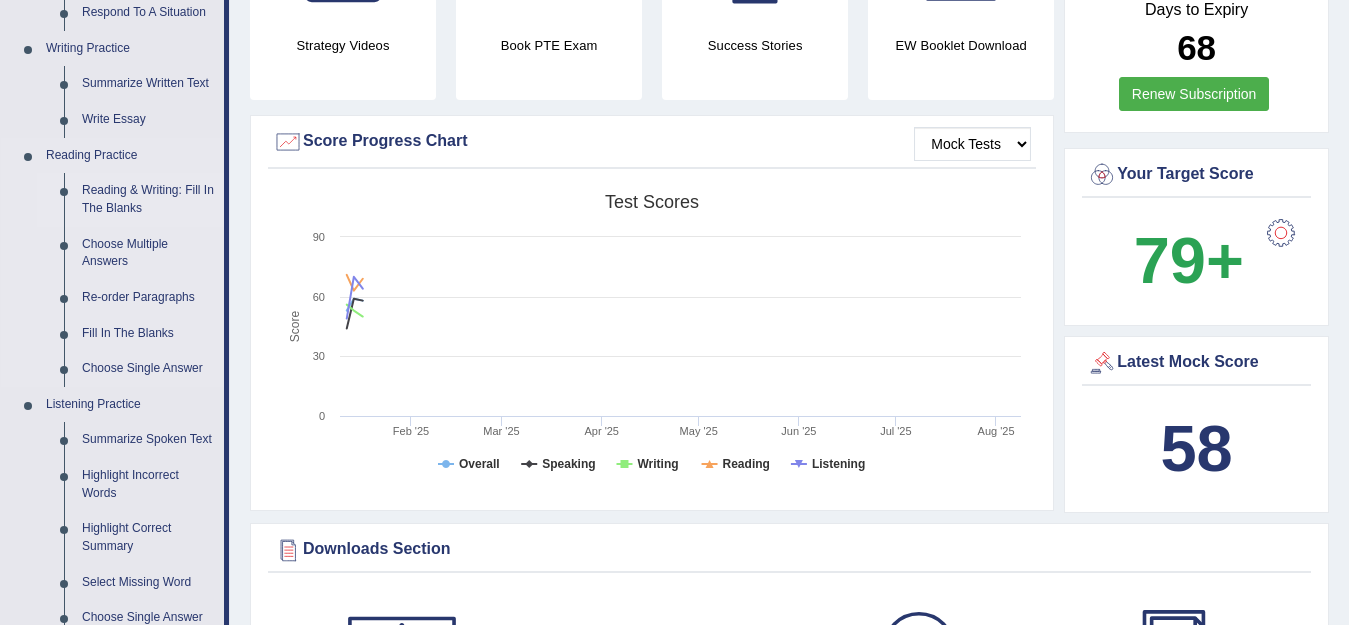 scroll, scrollTop: 700, scrollLeft: 0, axis: vertical 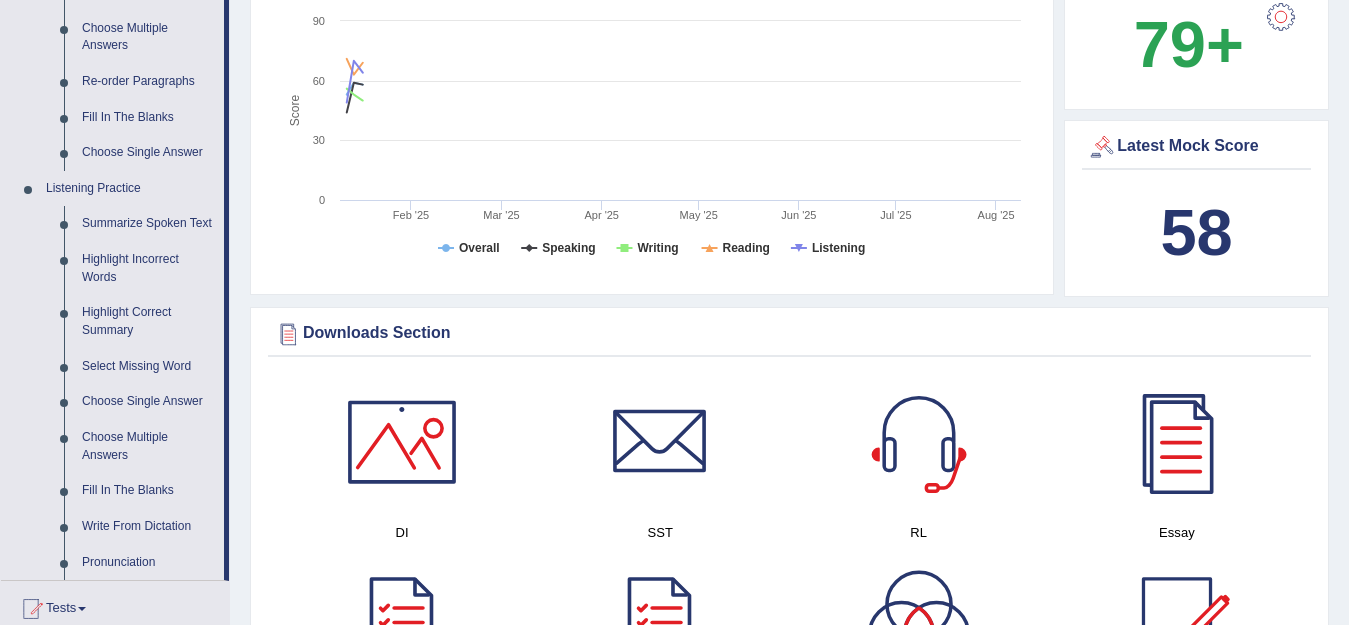 drag, startPoint x: 160, startPoint y: 226, endPoint x: 439, endPoint y: 272, distance: 282.7667 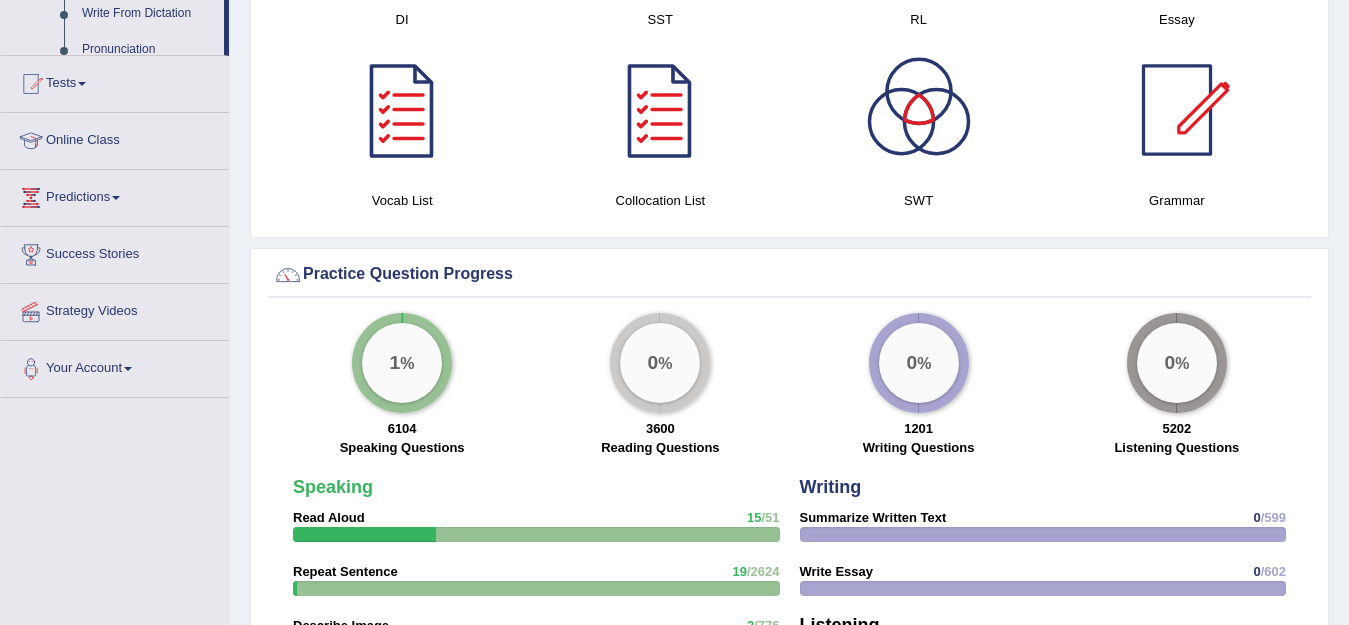 scroll, scrollTop: 1411, scrollLeft: 0, axis: vertical 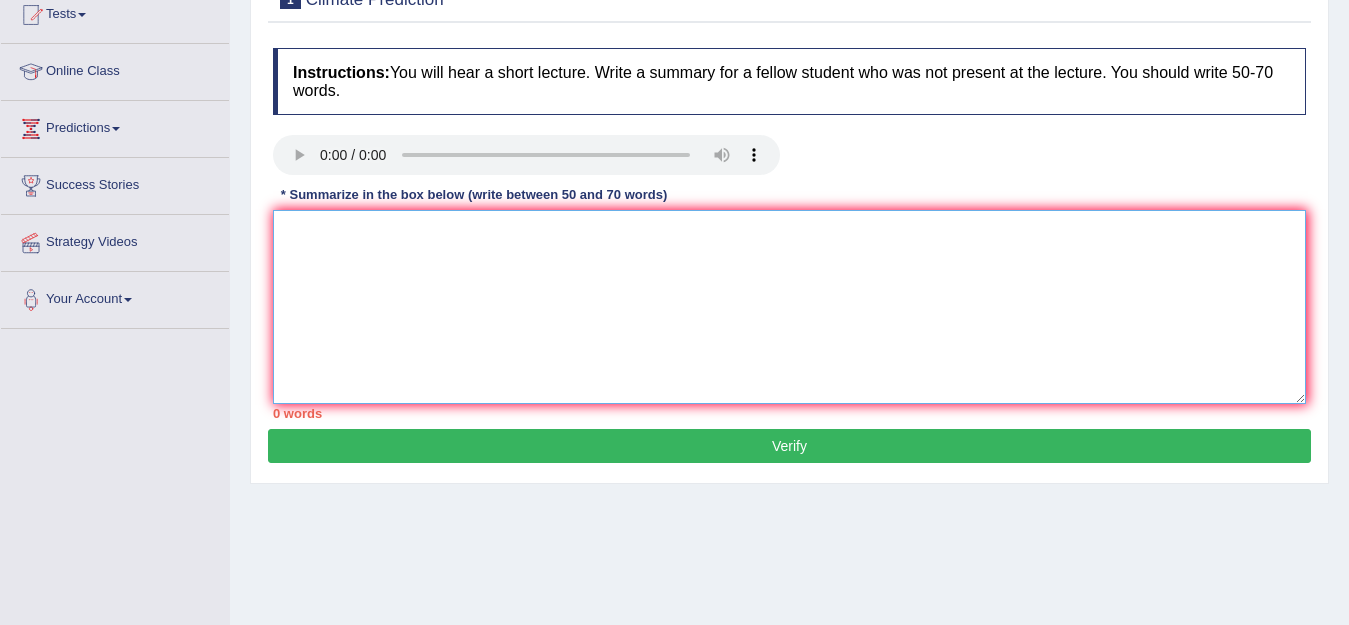 click at bounding box center (789, 307) 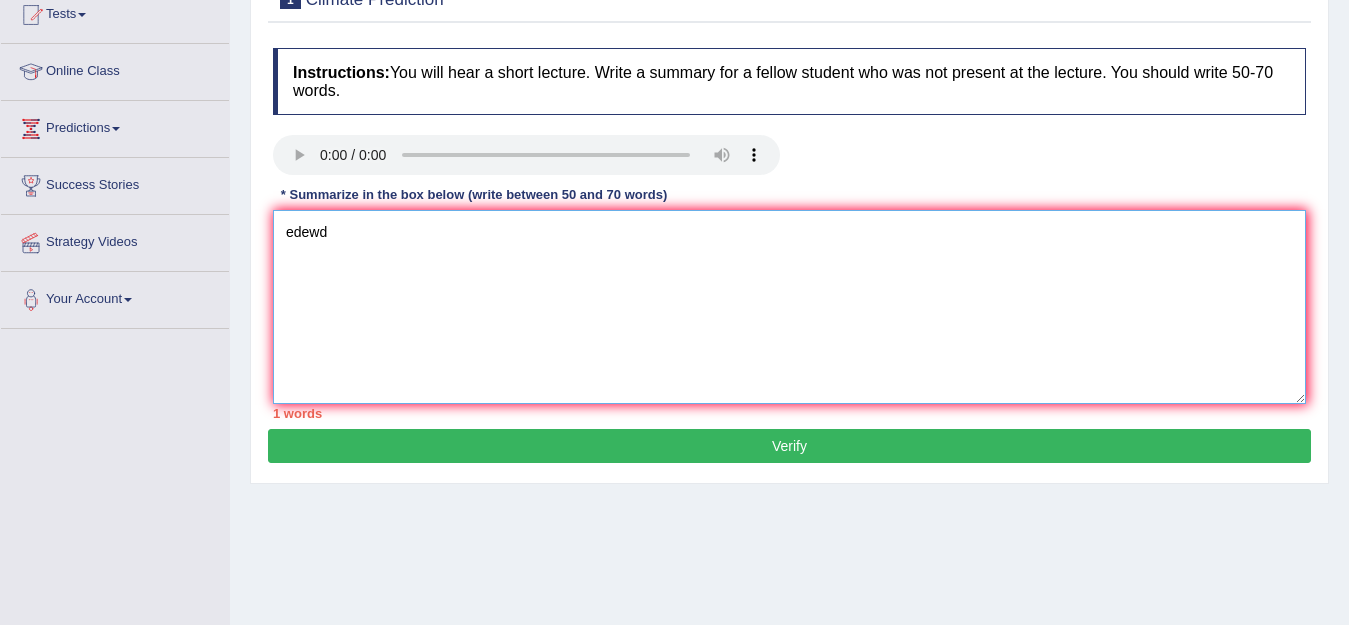 type on "edewd" 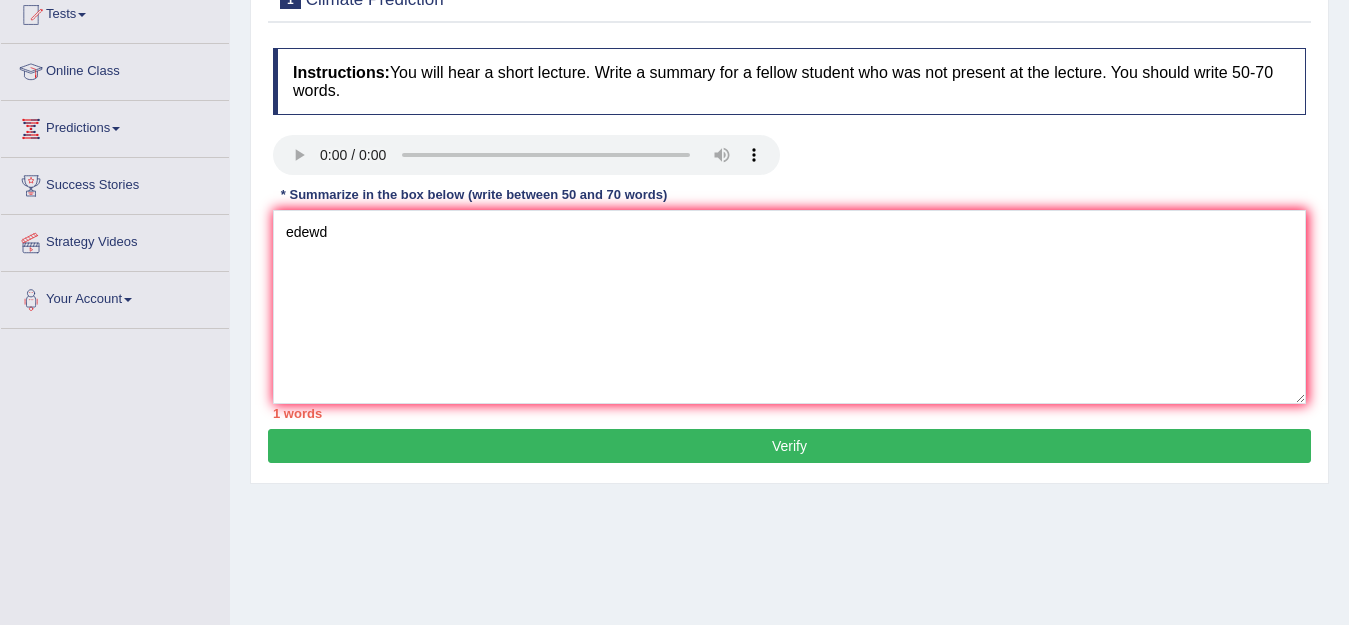 click on "Verify" at bounding box center (789, 446) 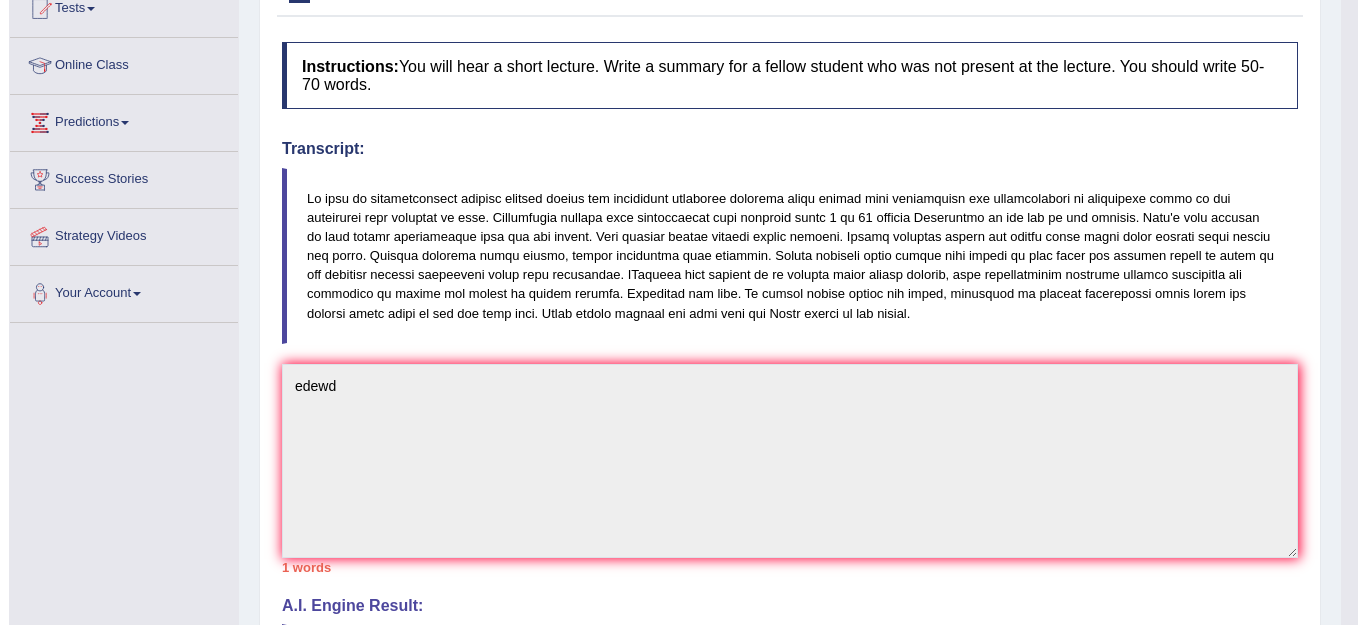 scroll, scrollTop: 495, scrollLeft: 0, axis: vertical 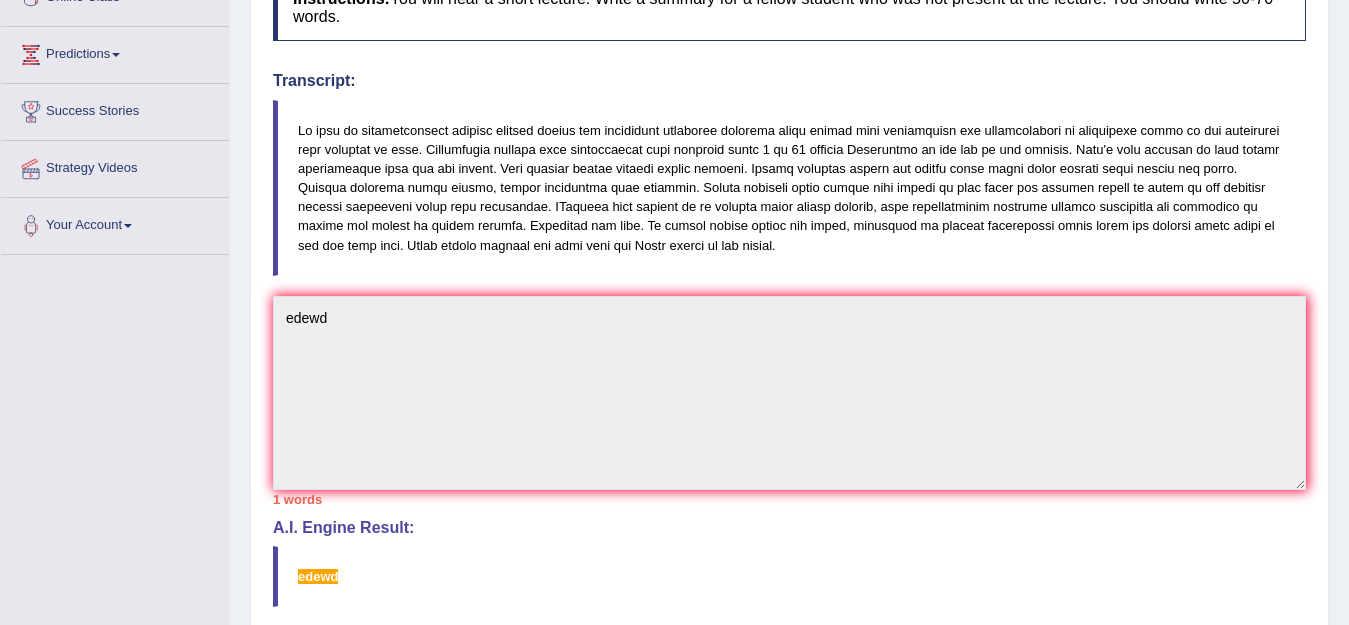 click at bounding box center (789, 188) 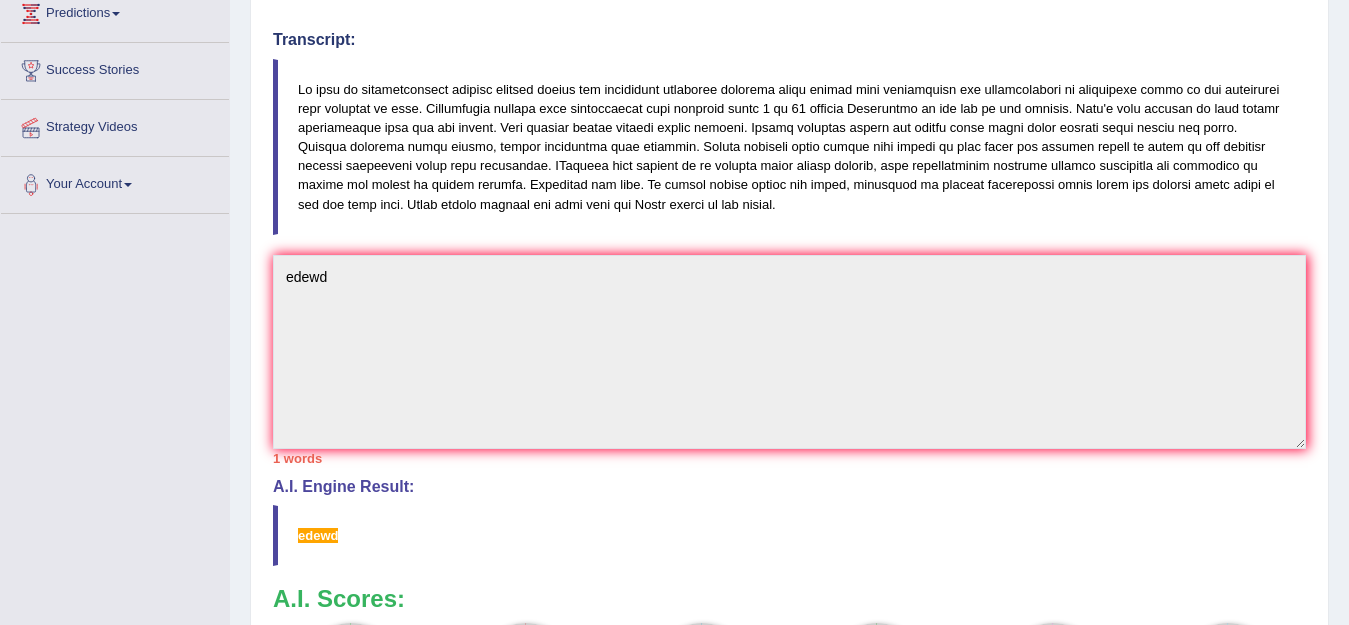 scroll, scrollTop: 161, scrollLeft: 0, axis: vertical 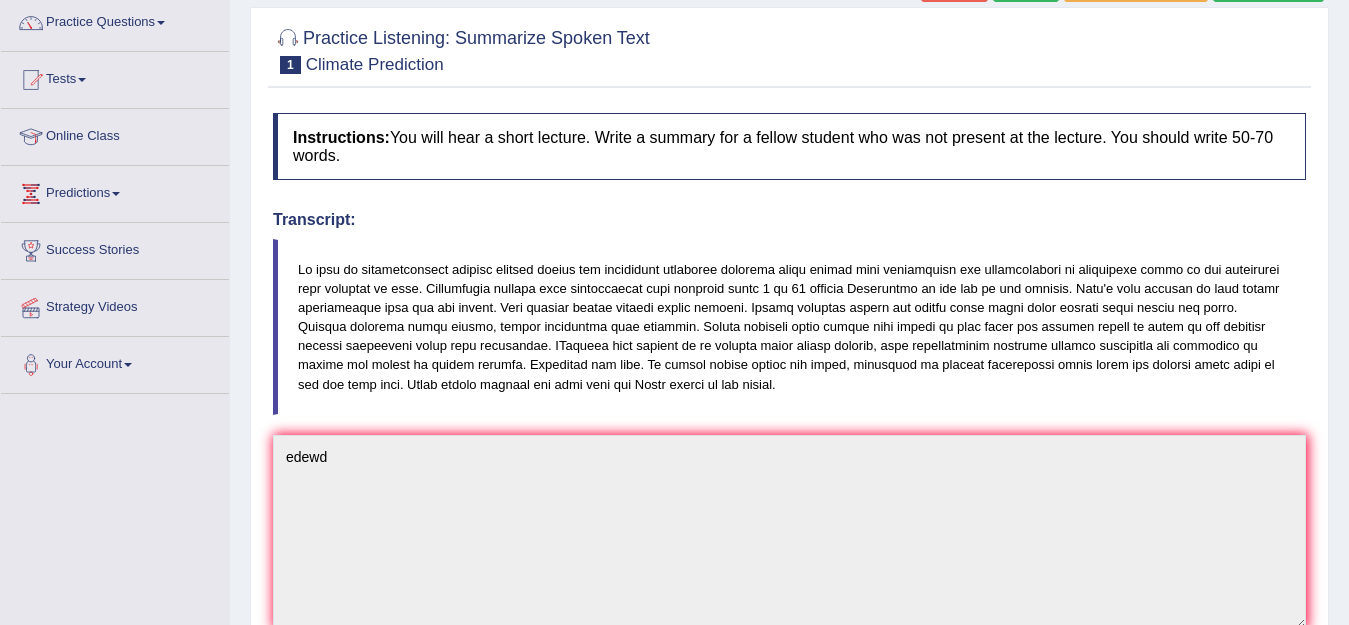 click at bounding box center (789, 327) 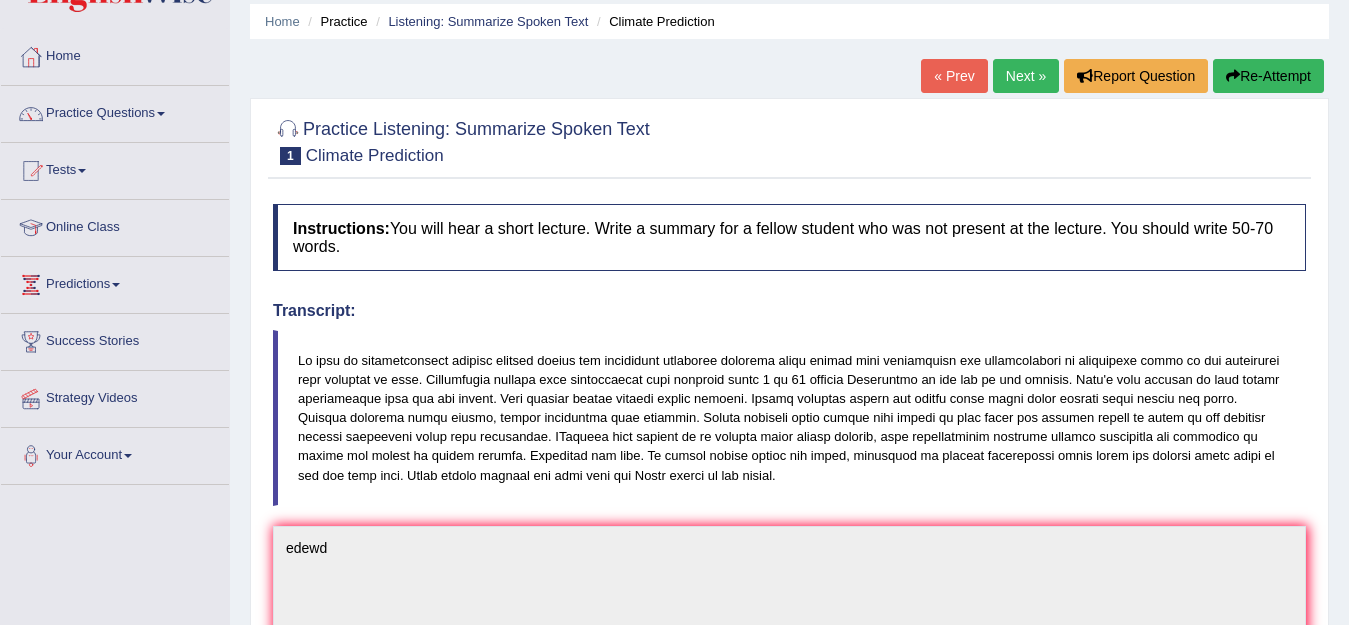 scroll, scrollTop: 0, scrollLeft: 0, axis: both 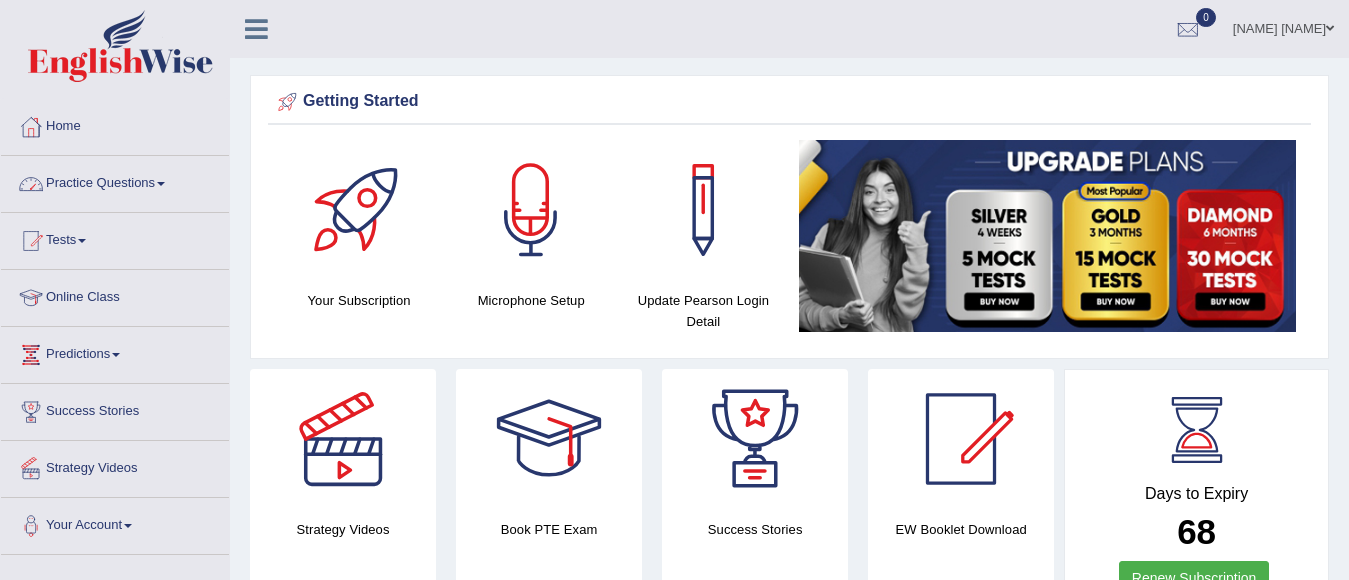 click on "Practice Questions" at bounding box center (115, 181) 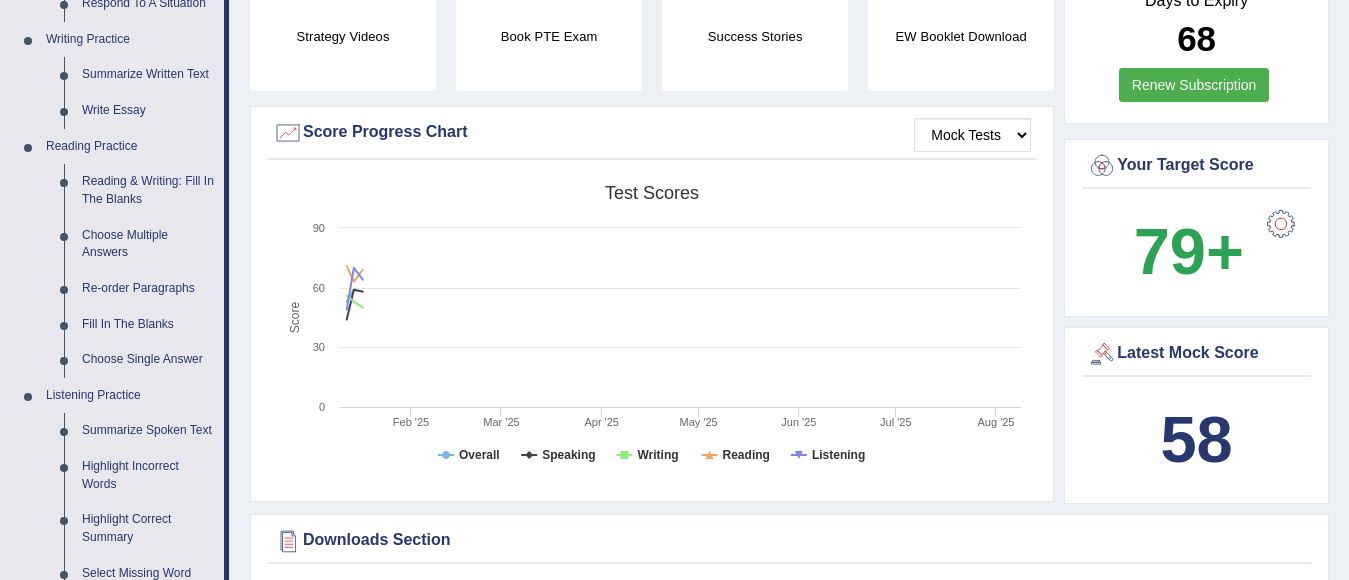 scroll, scrollTop: 500, scrollLeft: 0, axis: vertical 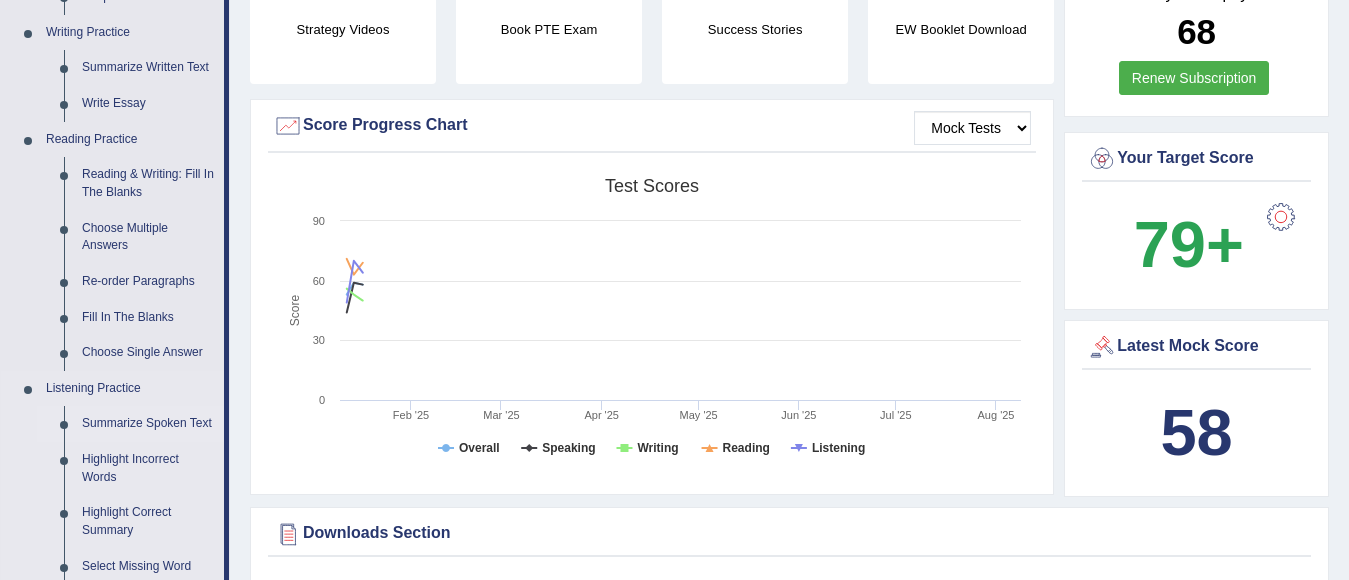 click on "Summarize Spoken Text" at bounding box center (148, 424) 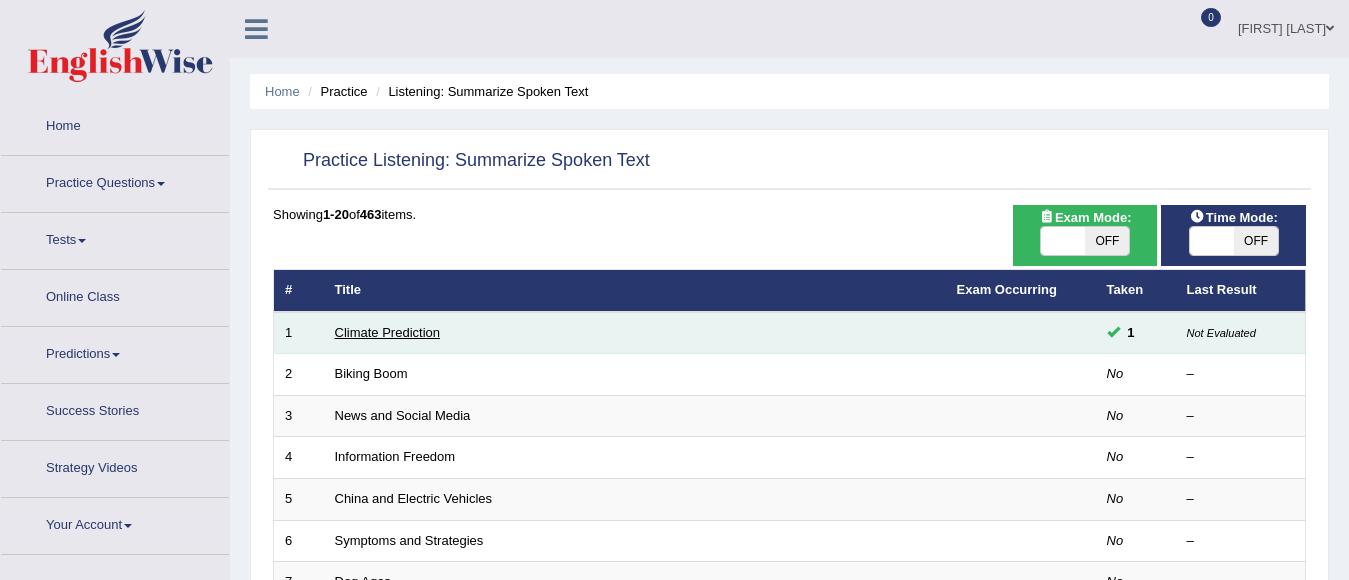 click on "Climate Prediction" at bounding box center (388, 332) 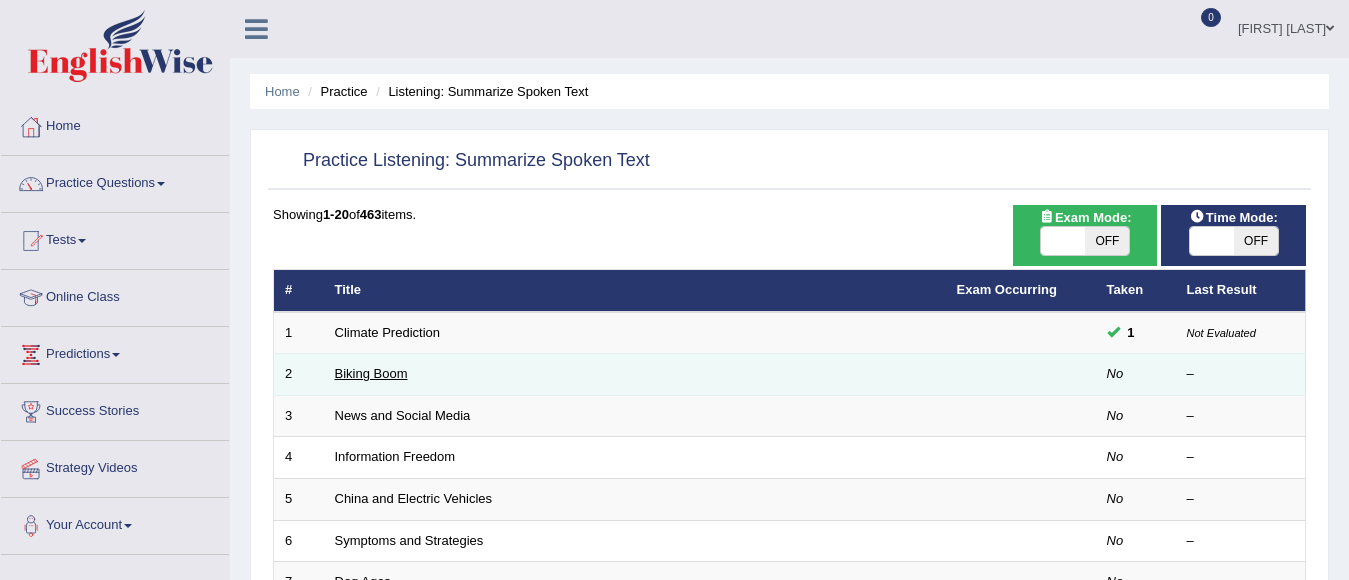 scroll, scrollTop: 0, scrollLeft: 0, axis: both 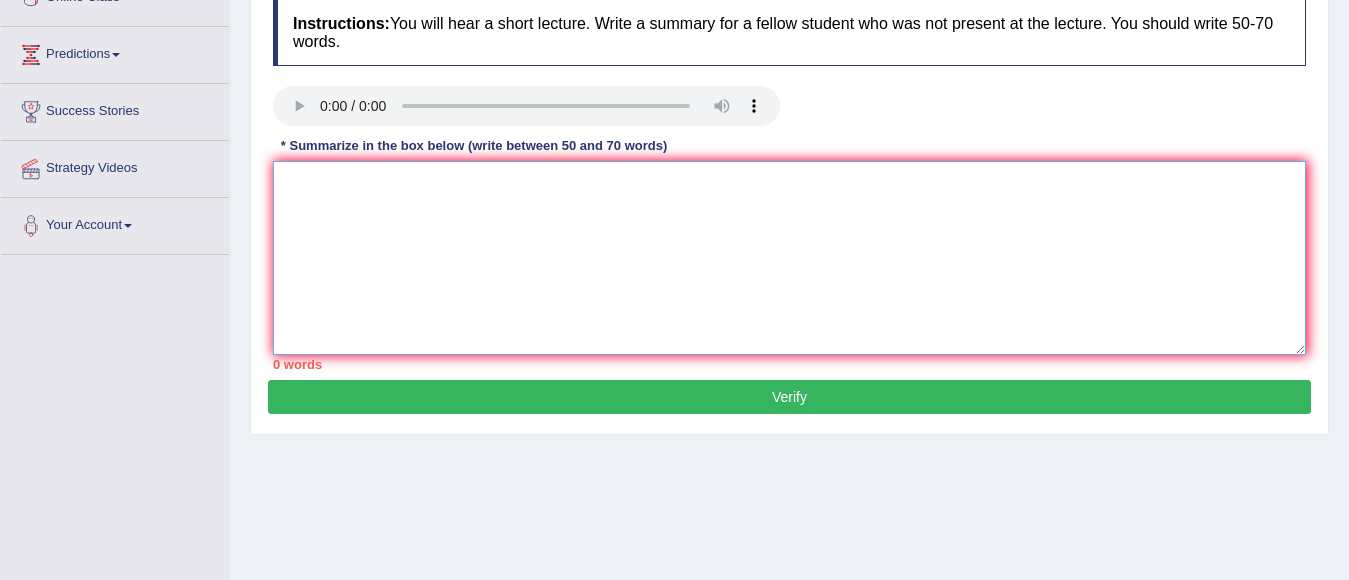 click at bounding box center [789, 258] 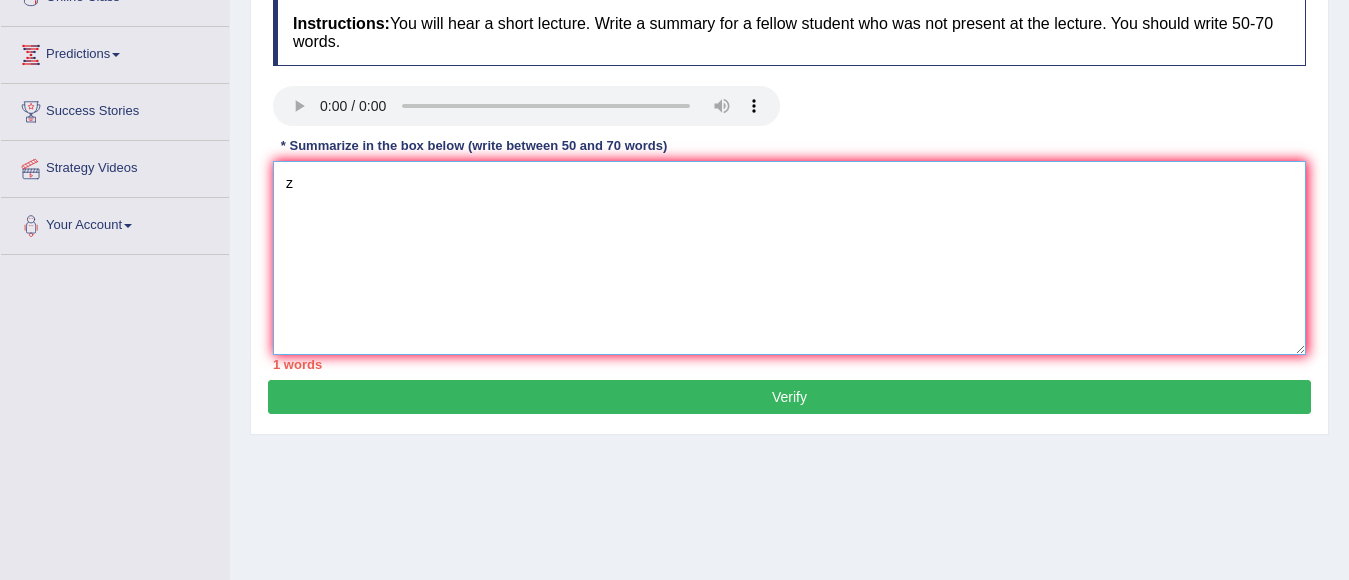 type on "z" 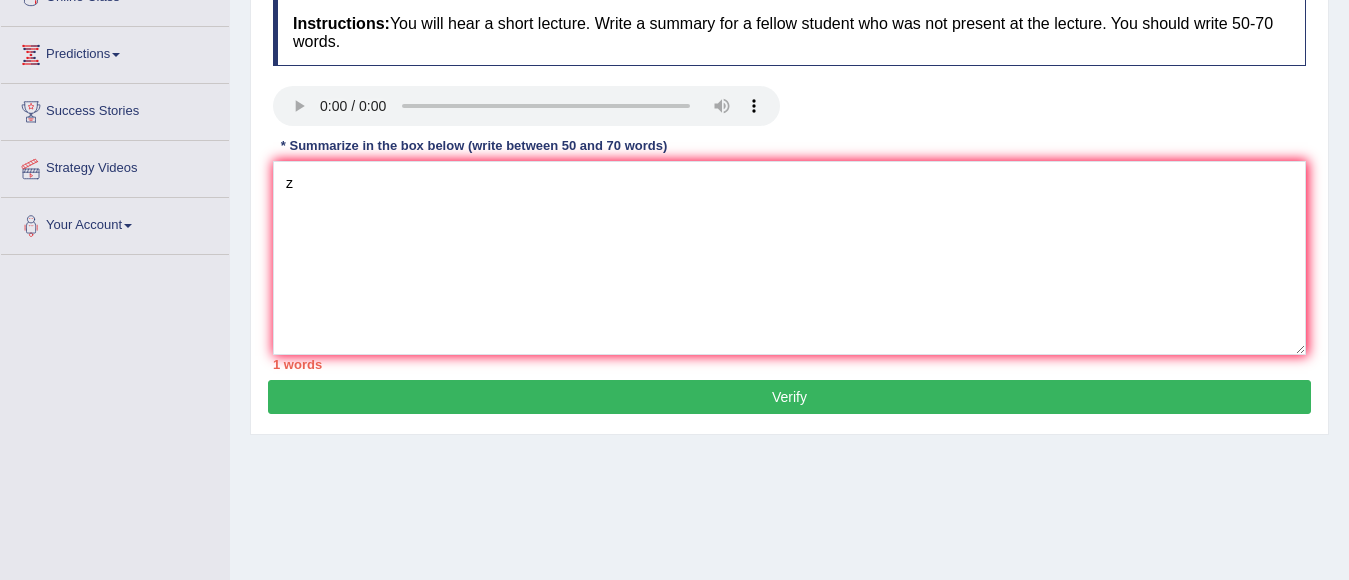 click on "Verify" at bounding box center [789, 397] 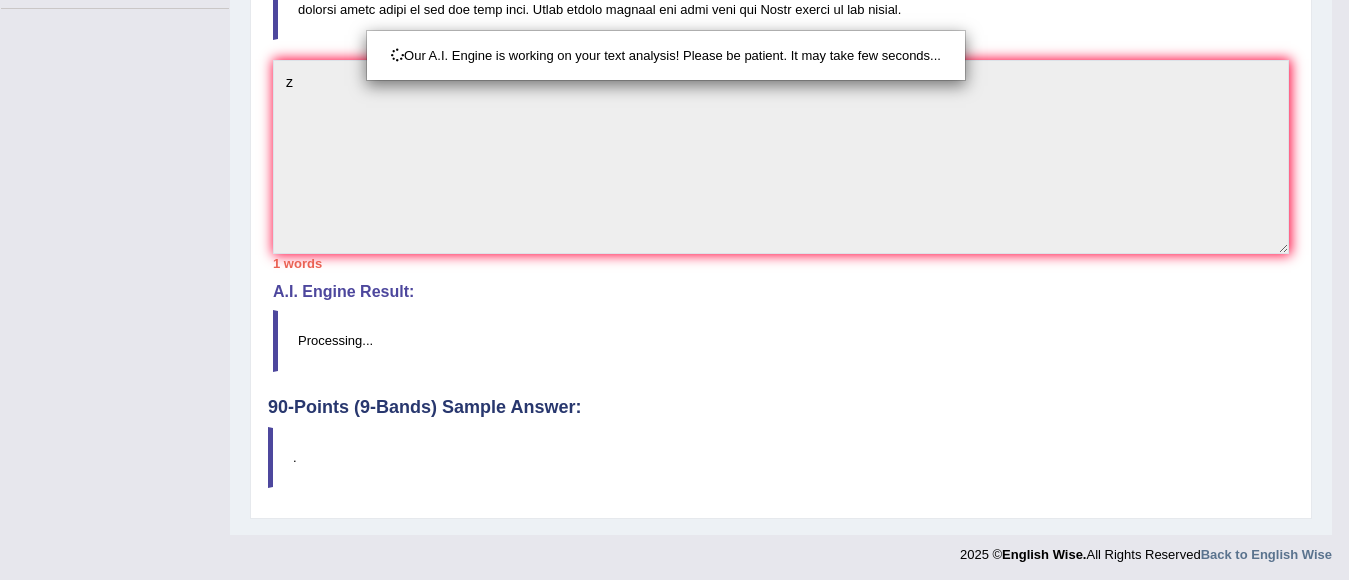 scroll, scrollTop: 551, scrollLeft: 0, axis: vertical 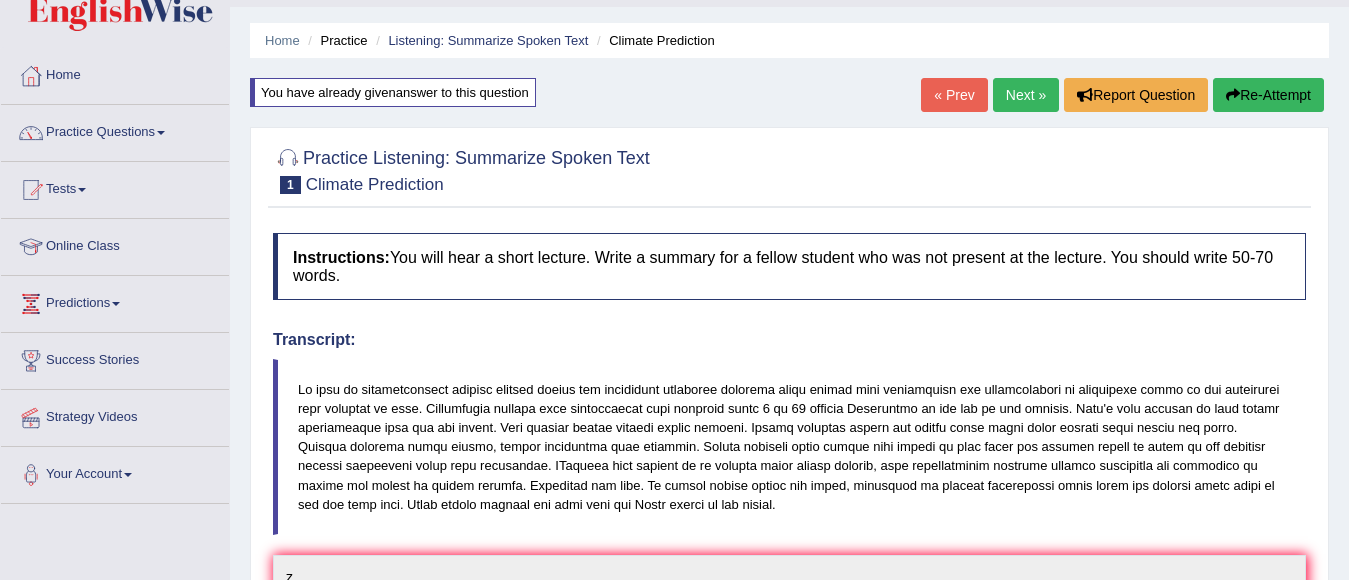 click on "Re-Attempt" at bounding box center [1268, 95] 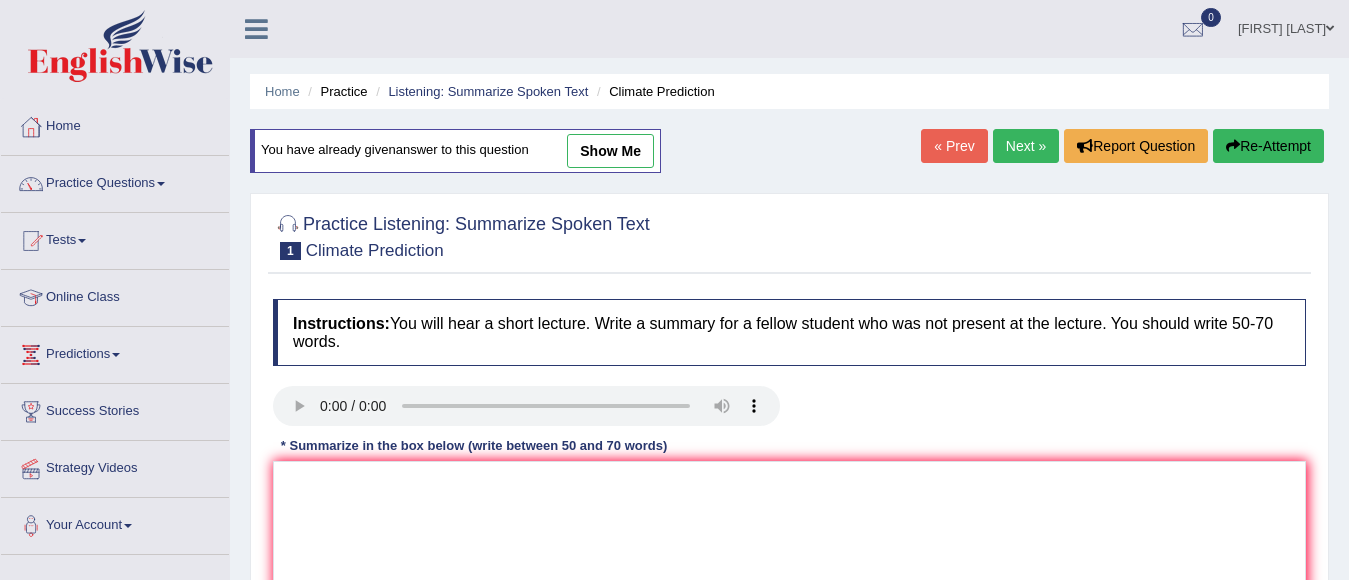 scroll, scrollTop: 51, scrollLeft: 0, axis: vertical 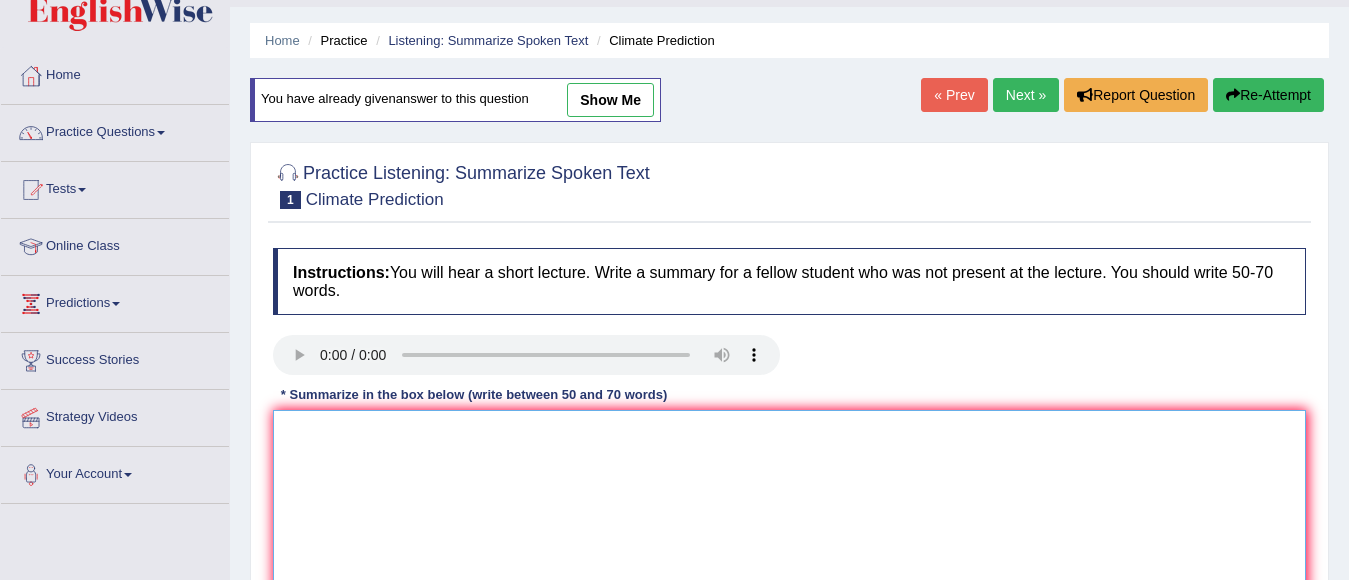 drag, startPoint x: 424, startPoint y: 461, endPoint x: 456, endPoint y: 442, distance: 37.215588 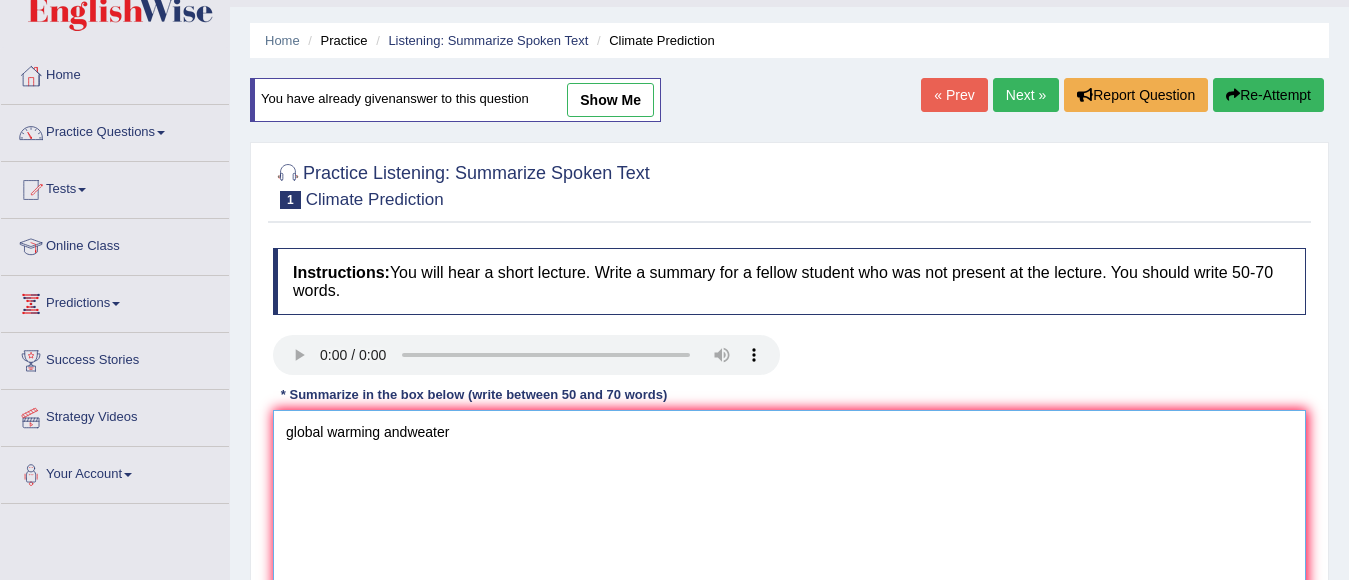 click on "global warming andweater" at bounding box center (789, 507) 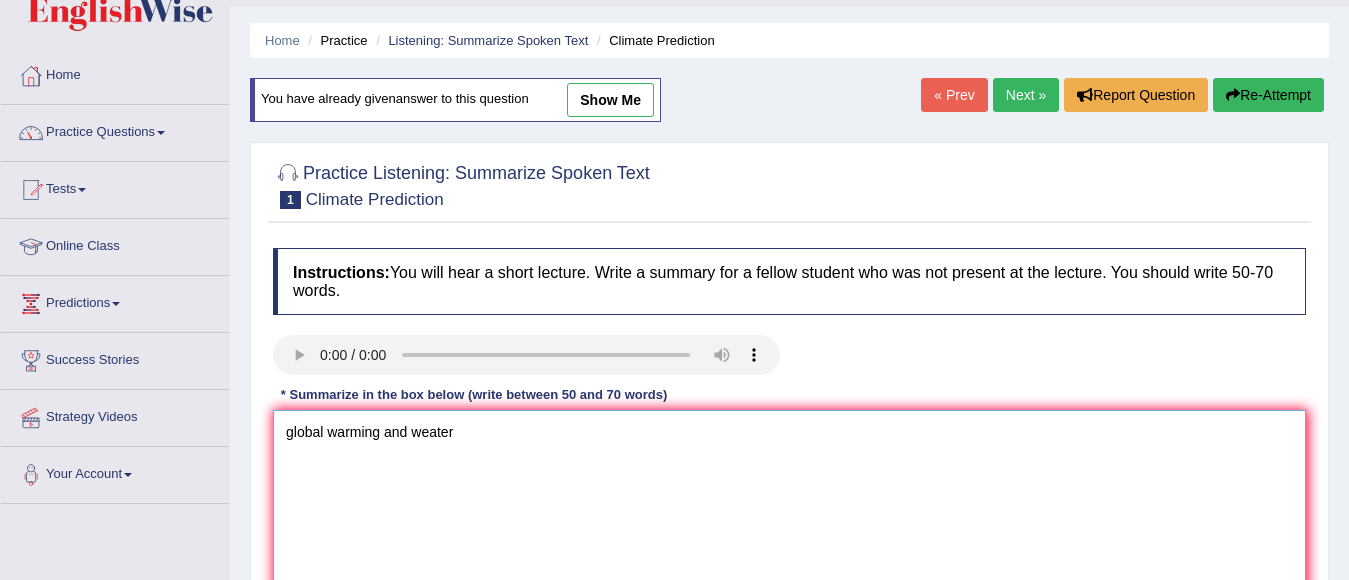 click on "global warming and weater" at bounding box center (789, 507) 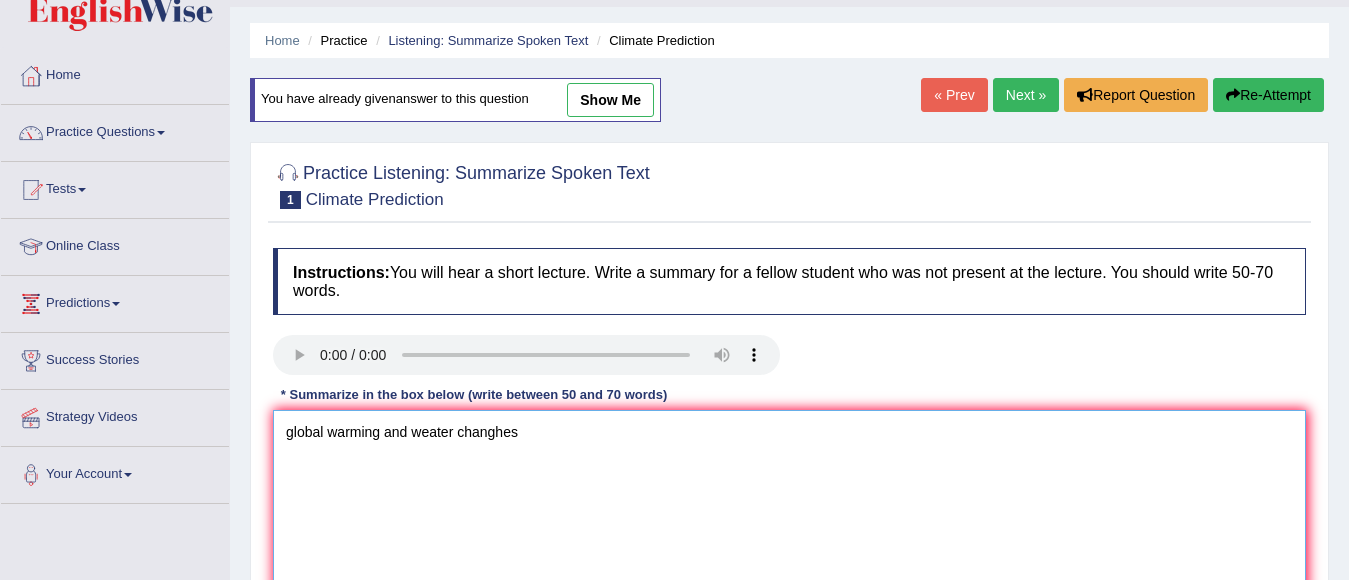 click on "global warming and weater changhes" at bounding box center (789, 507) 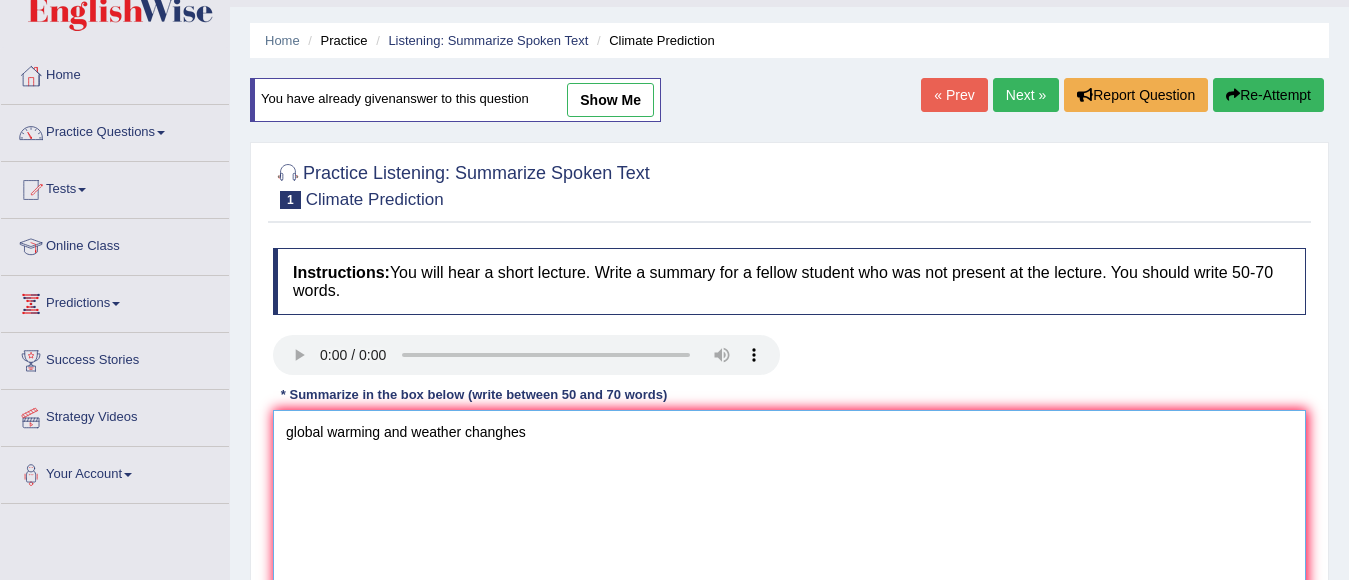 click on "global warming and weather changhes" at bounding box center [789, 507] 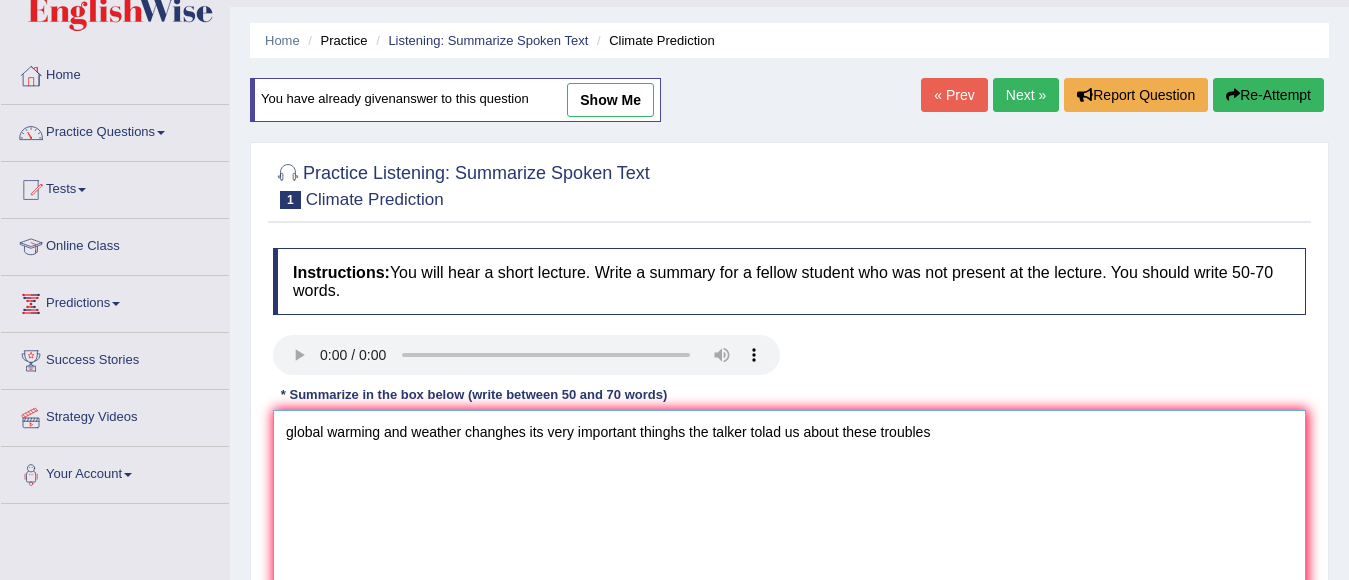 click on "global warming and weather changhes its very important thinghs the talker tolad us about these troubles" at bounding box center [789, 507] 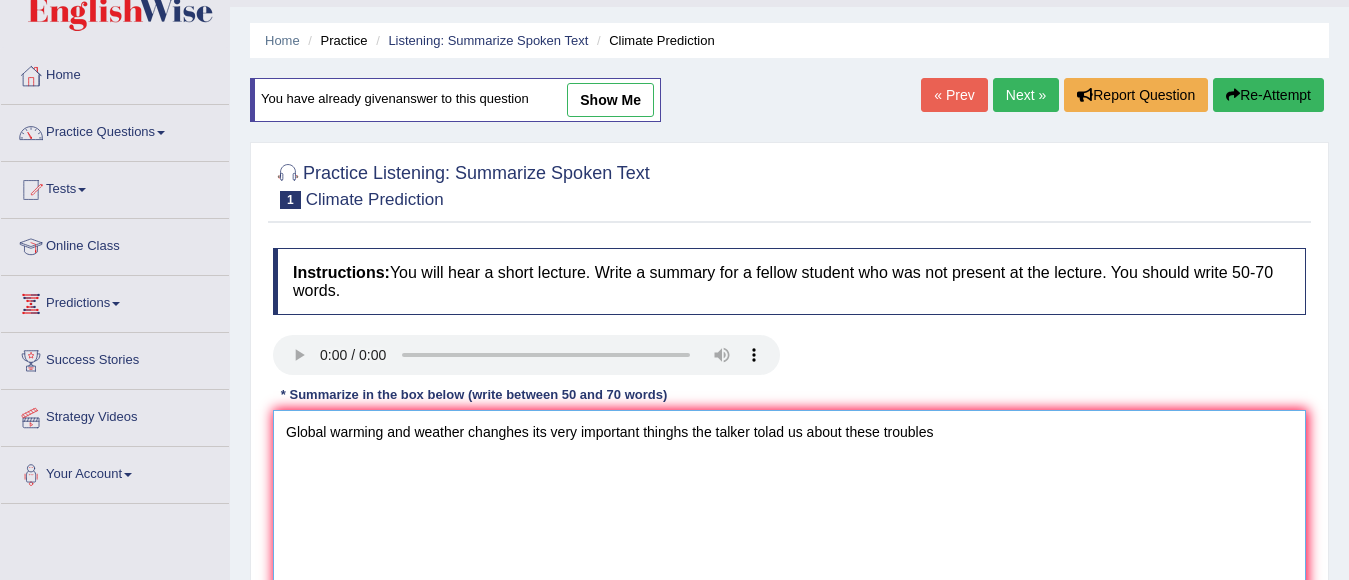 click on "Global warming and weather changhes its very important thinghs the talker tolad us about these troubles" at bounding box center [789, 507] 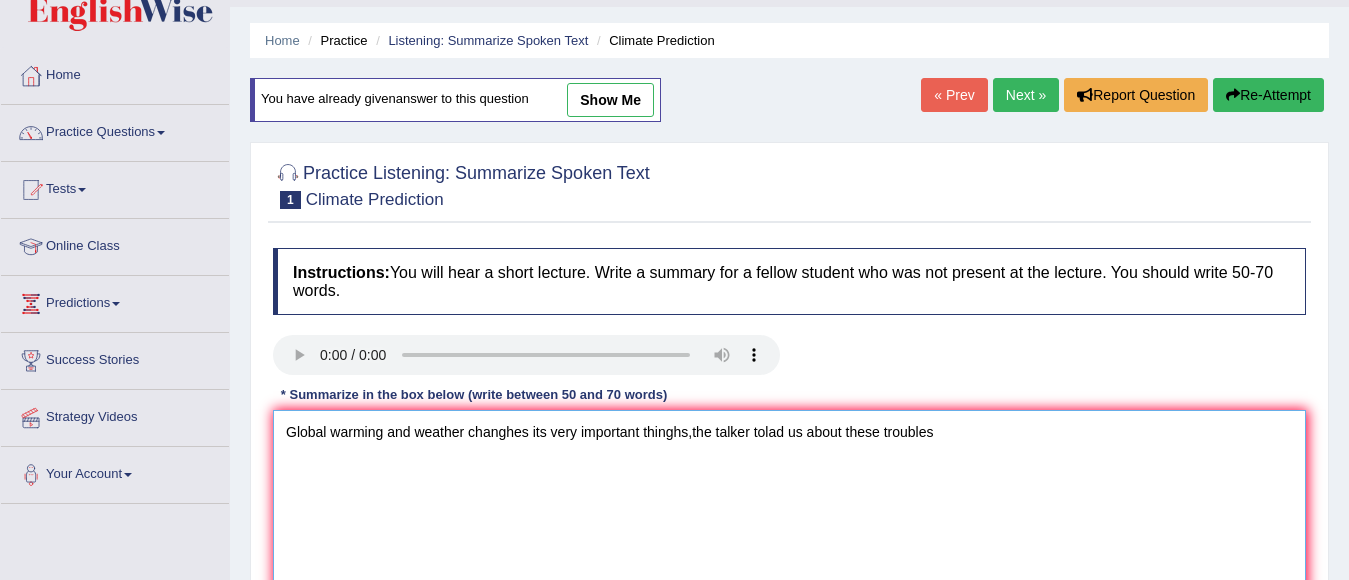 click on "Global warming and weather changhes its very important thinghs,the talker tolad us about these troubles" at bounding box center (789, 507) 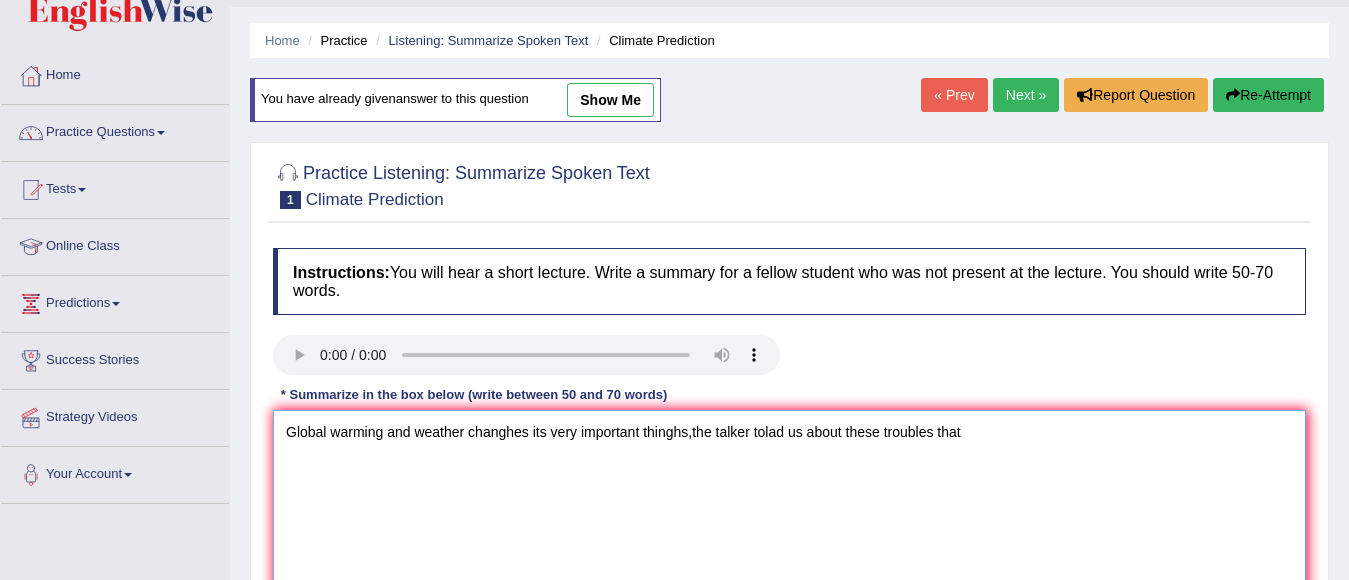 click on "Global warming and weather changhes its very important thinghs,the talker tolad us about these troubles that" at bounding box center (789, 507) 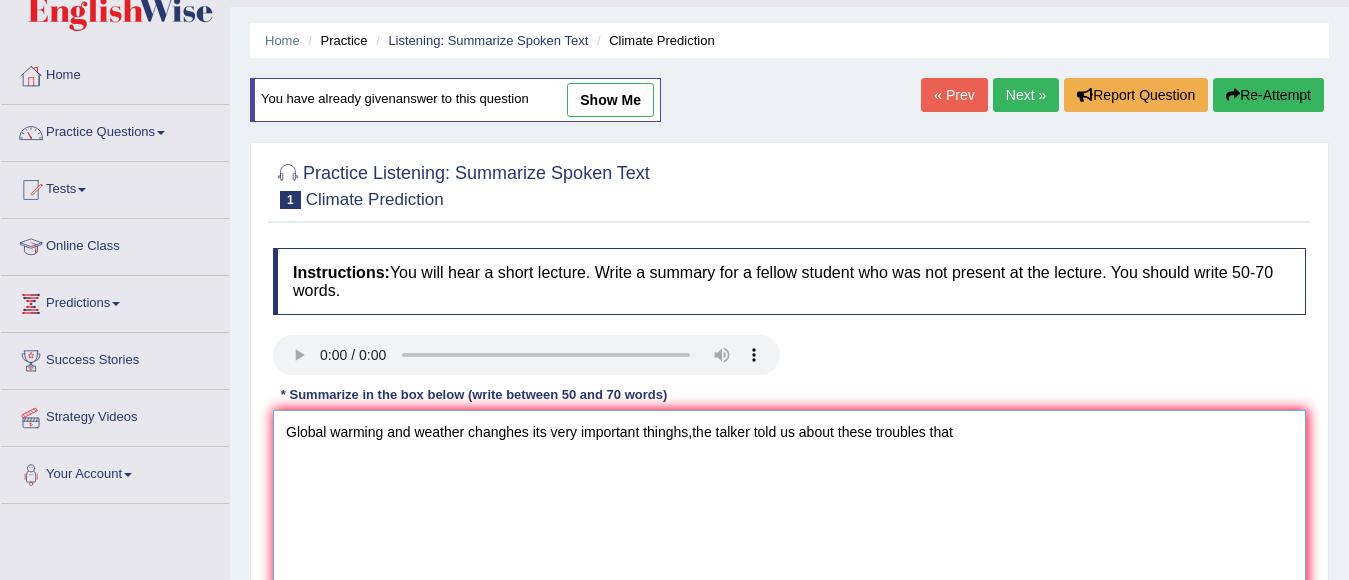 click on "Global warming and weather changhes its very important thinghs,the talker told us about these troubles that" at bounding box center [789, 507] 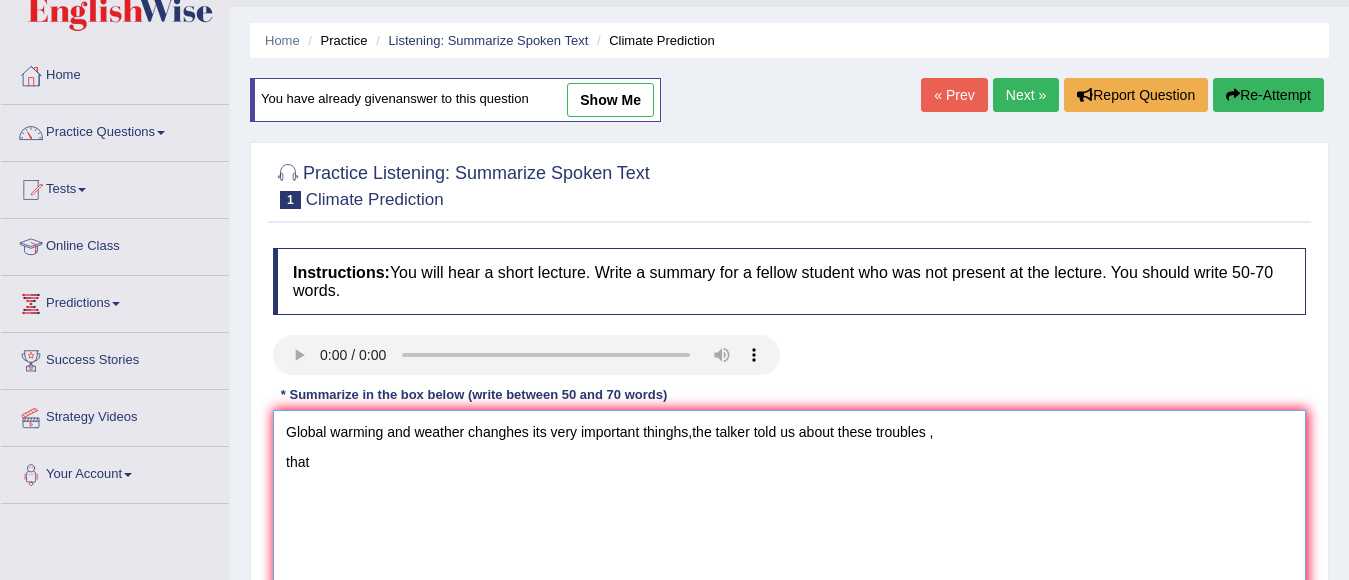 click on "Global warming and weather changhes its very important thinghs,the talker told us about these troubles ,
that" at bounding box center [789, 507] 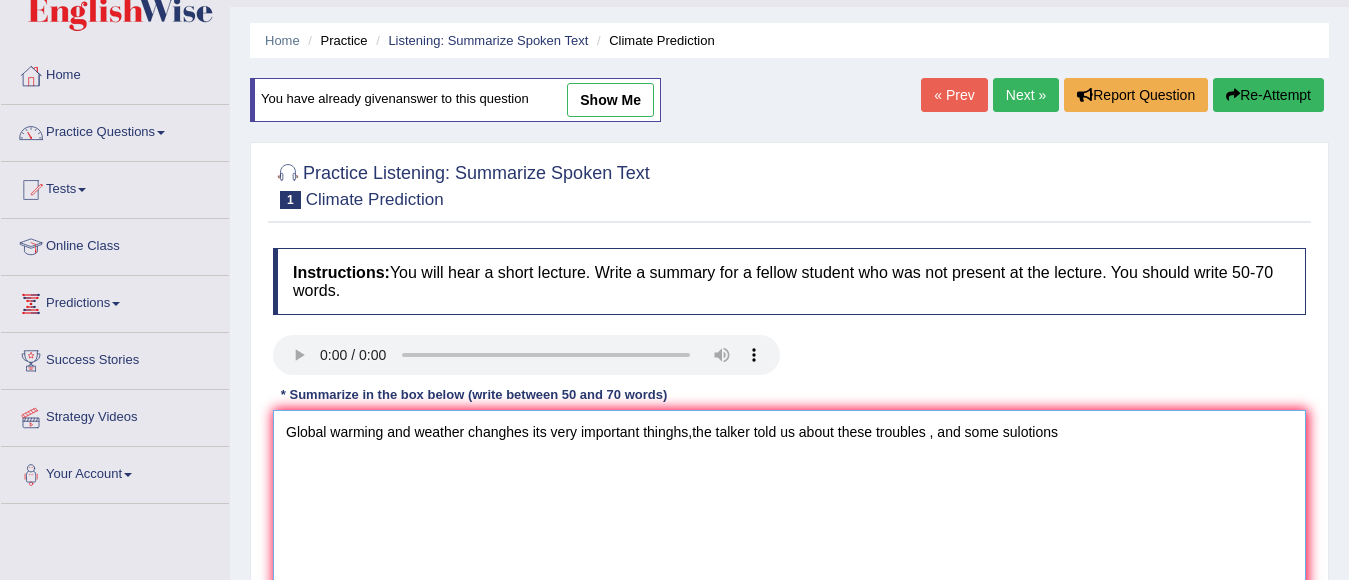 type on "Global warming and weather changhes its very important thinghs,the talker told us about these troubles , and some sulotions" 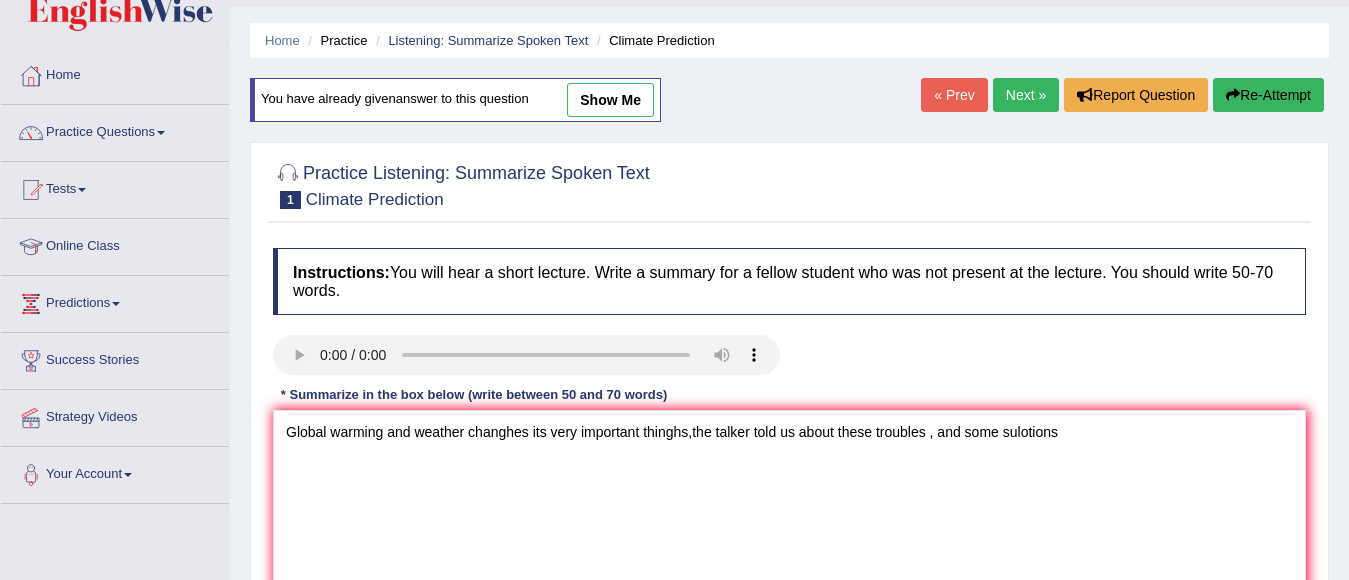 type 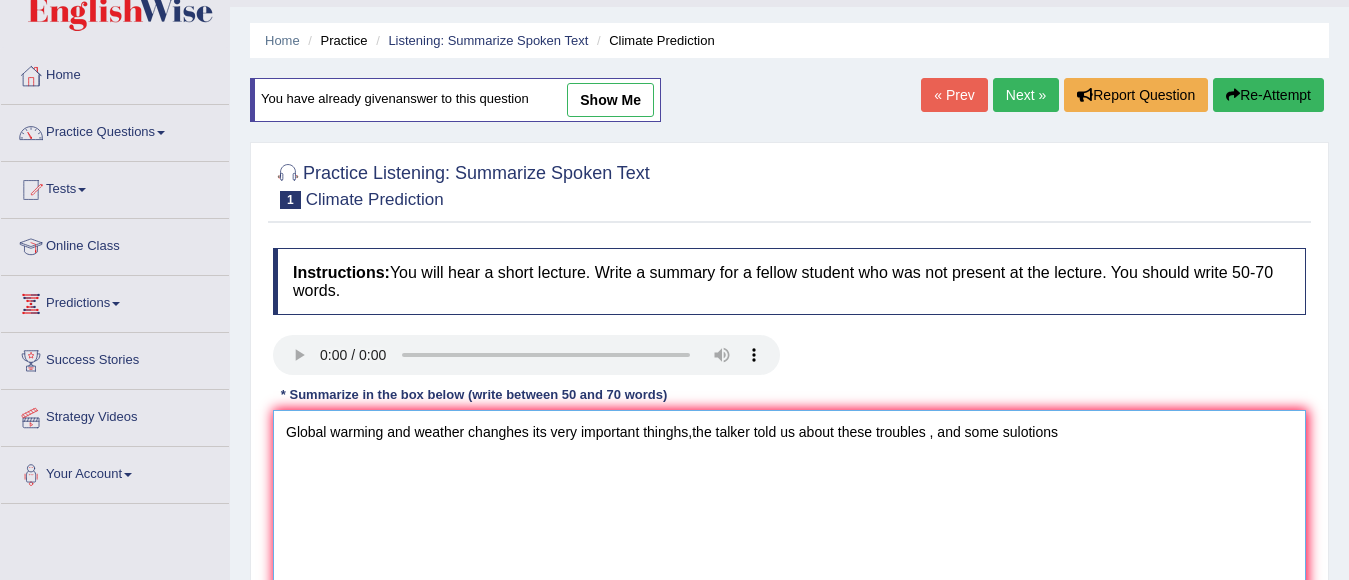 click on "Global warming and weather changhes its very important thinghs,the talker told us about these troubles , and some sulotions" at bounding box center (789, 507) 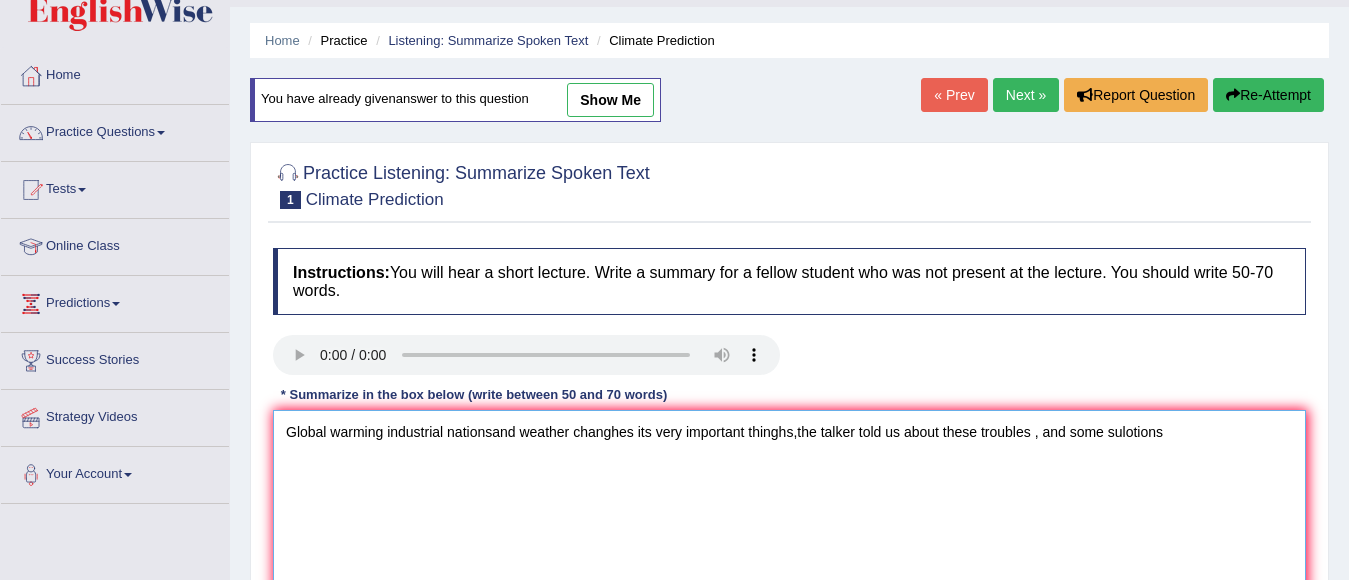 click on "Global warming industrial nationsand weather changhes its very important thinghs,the talker told us about these troubles , and some sulotions" at bounding box center (789, 507) 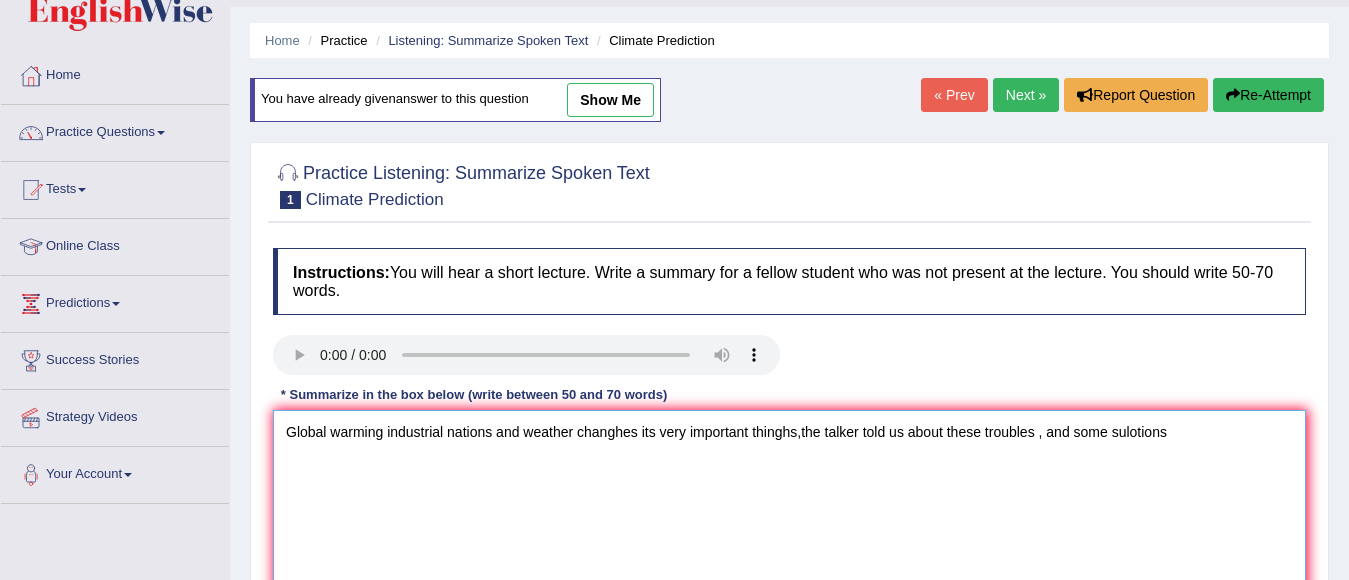 click on "Global warming industrial nations and weather changhes its very important thinghs,the talker told us about these troubles , and some sulotions" at bounding box center [789, 507] 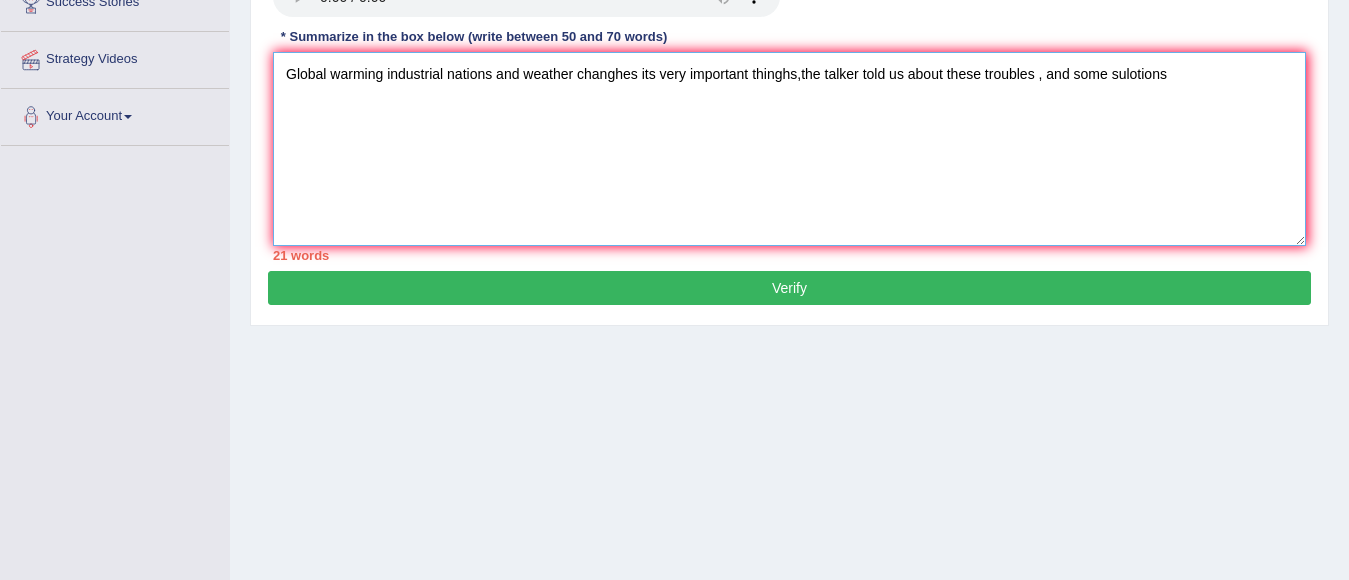 scroll, scrollTop: 451, scrollLeft: 0, axis: vertical 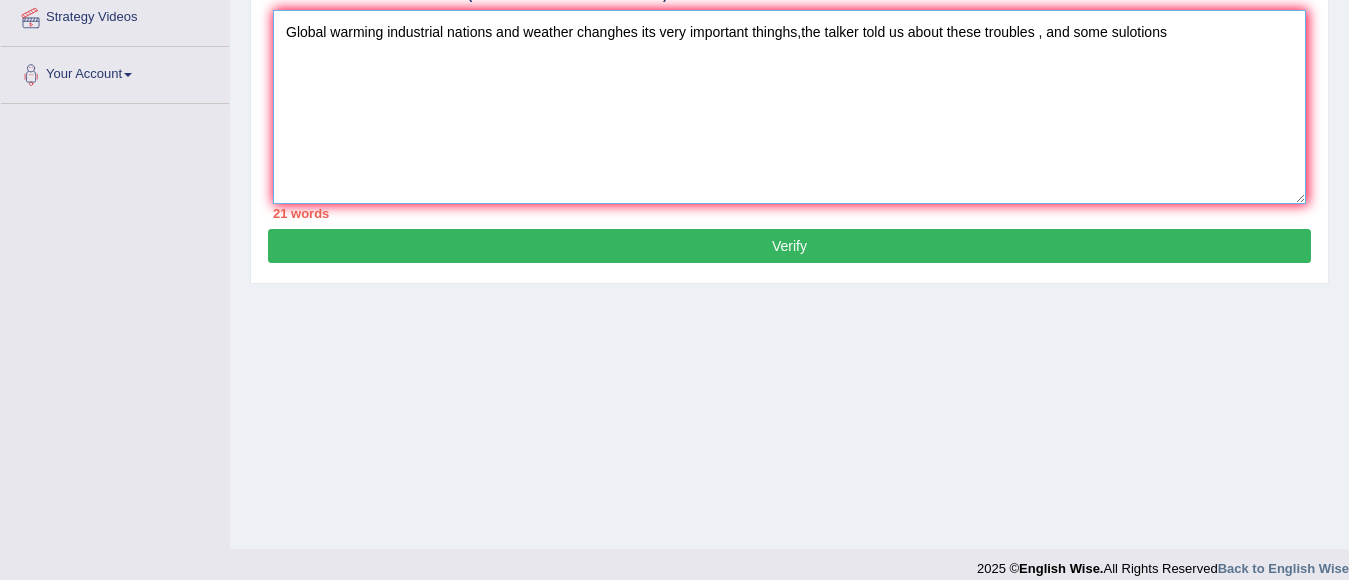 type on "Global warming industrial nations and weather changhes its very important thinghs,the talker told us about these troubles , and some sulotions" 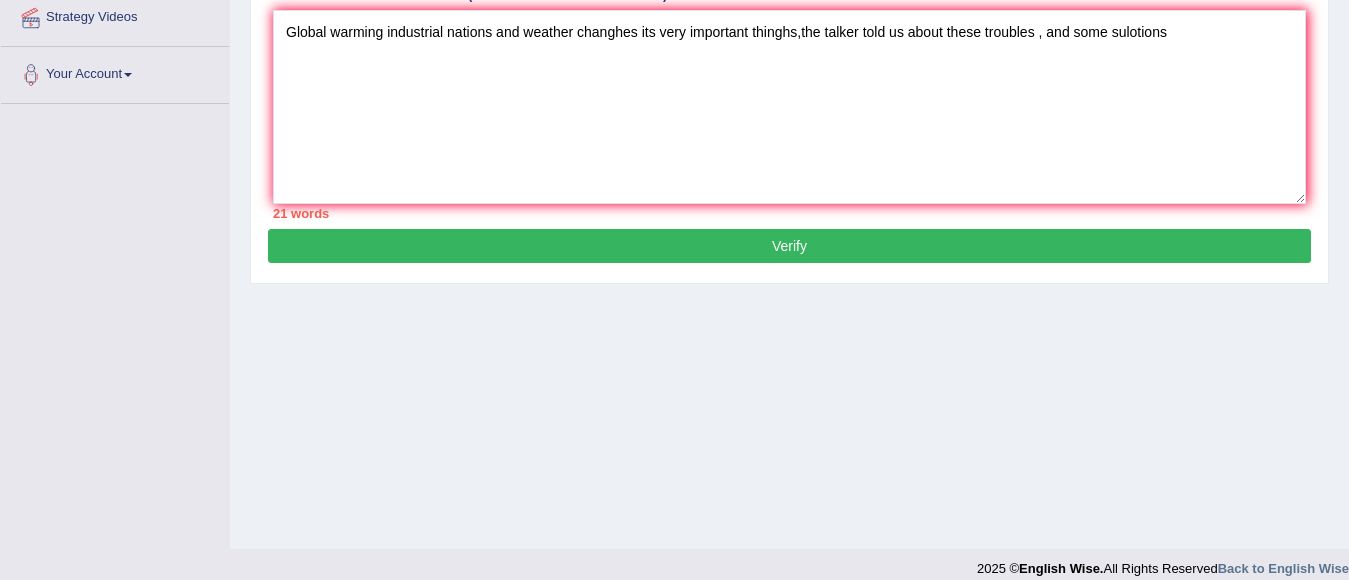 click on "Verify" at bounding box center (789, 246) 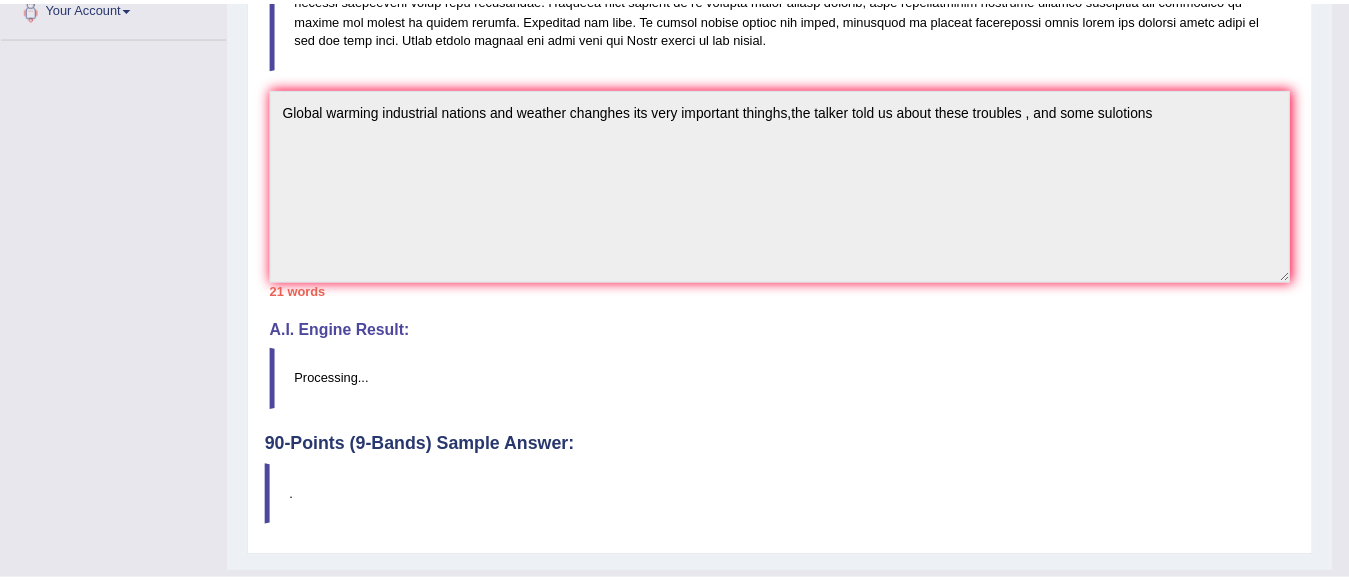 scroll, scrollTop: 551, scrollLeft: 0, axis: vertical 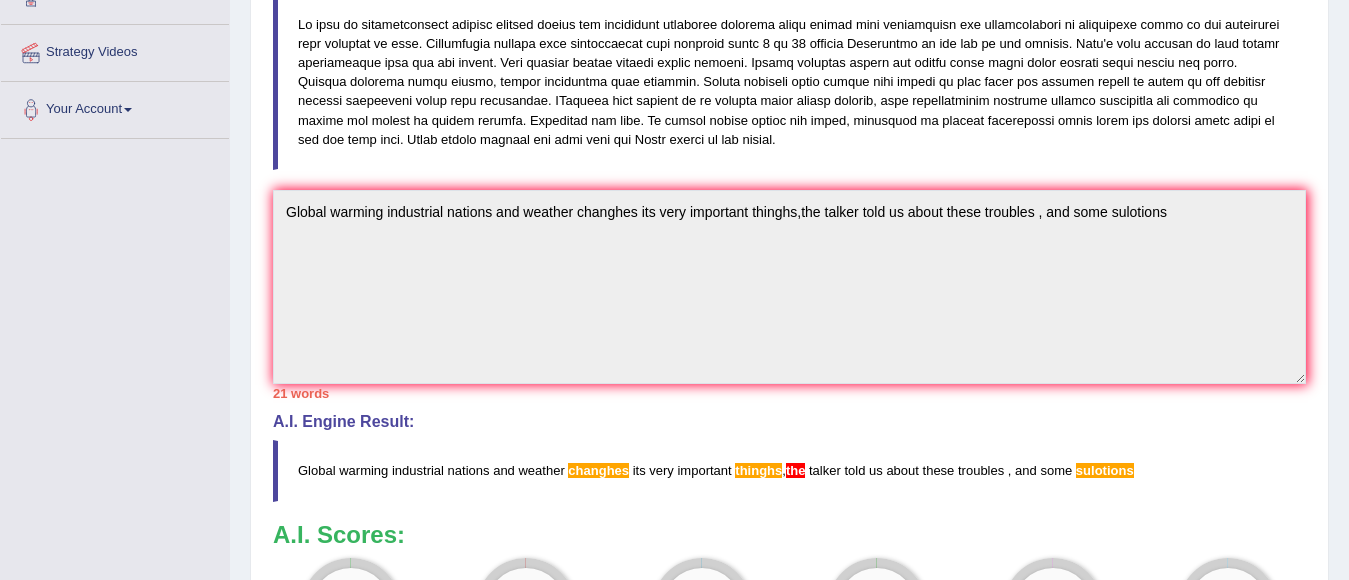 click on "Global warming industrial nations and weather changhes its very important thinghs,the talker told us about these troubles , and some sulotions" at bounding box center (789, 287) 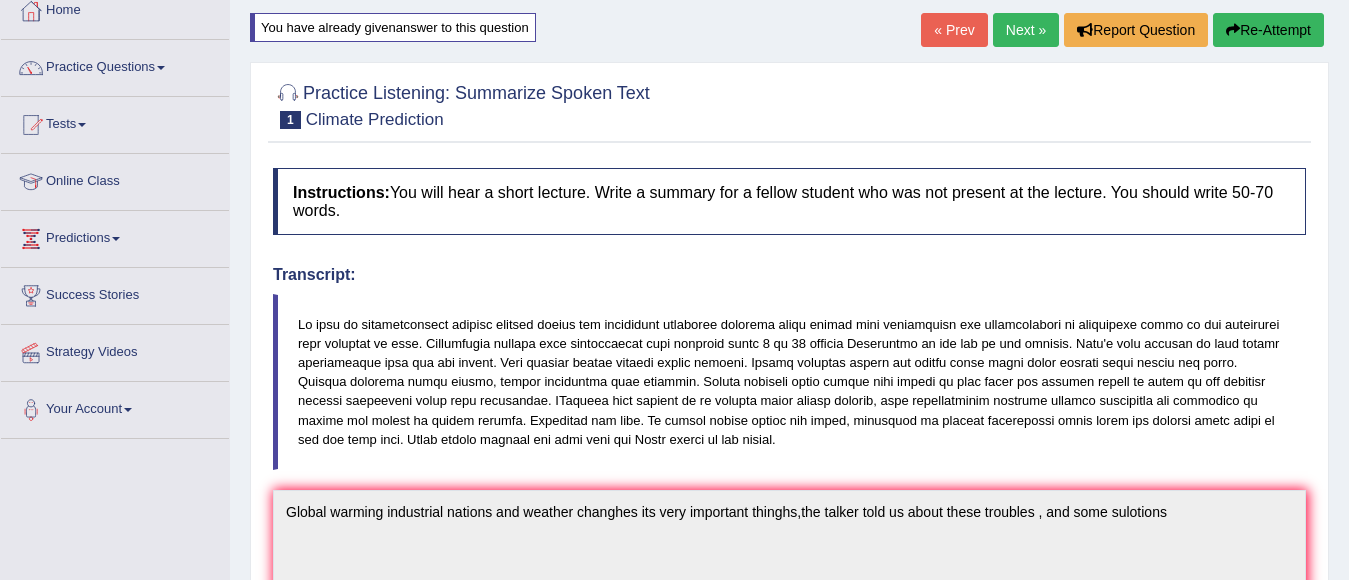 click on "Re-Attempt" at bounding box center (1268, 30) 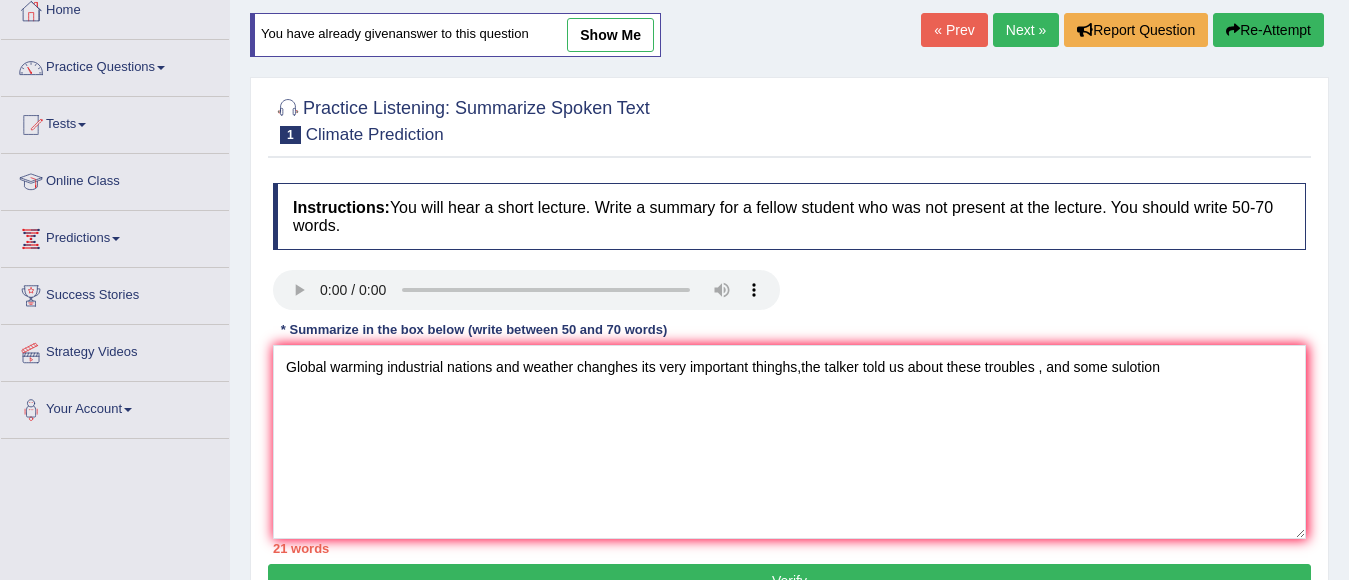 scroll, scrollTop: 116, scrollLeft: 0, axis: vertical 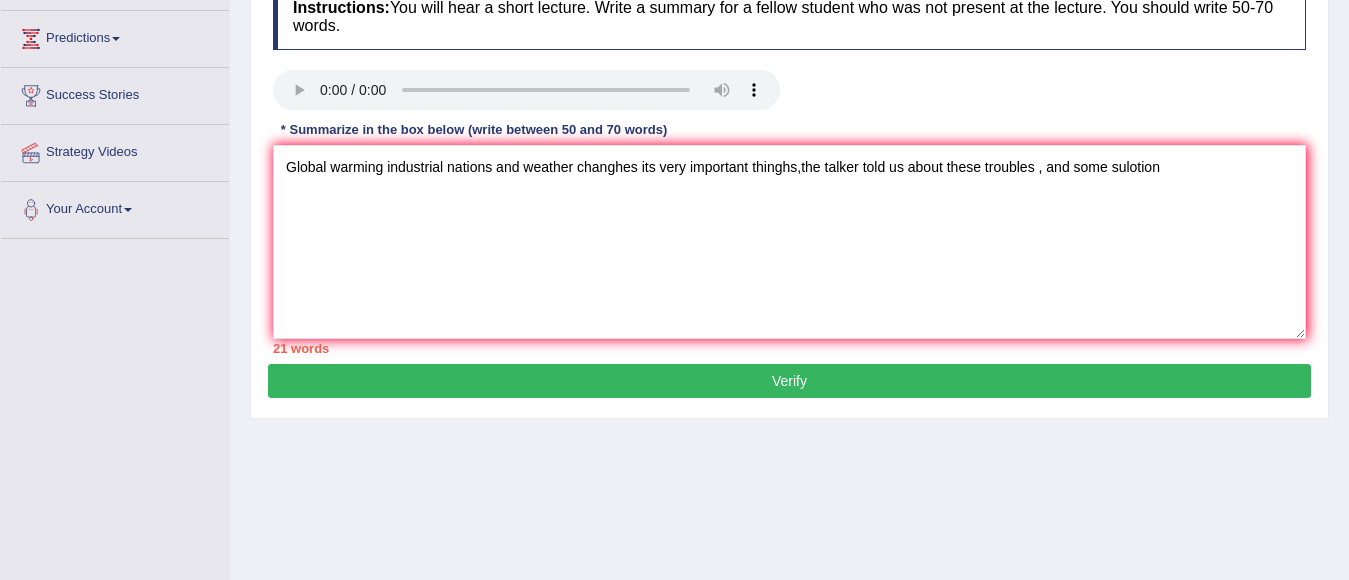 click on "Global warming industrial nations and weather changhes its very important thinghs,the talker told us about these troubles , and some sulotion" at bounding box center (789, 242) 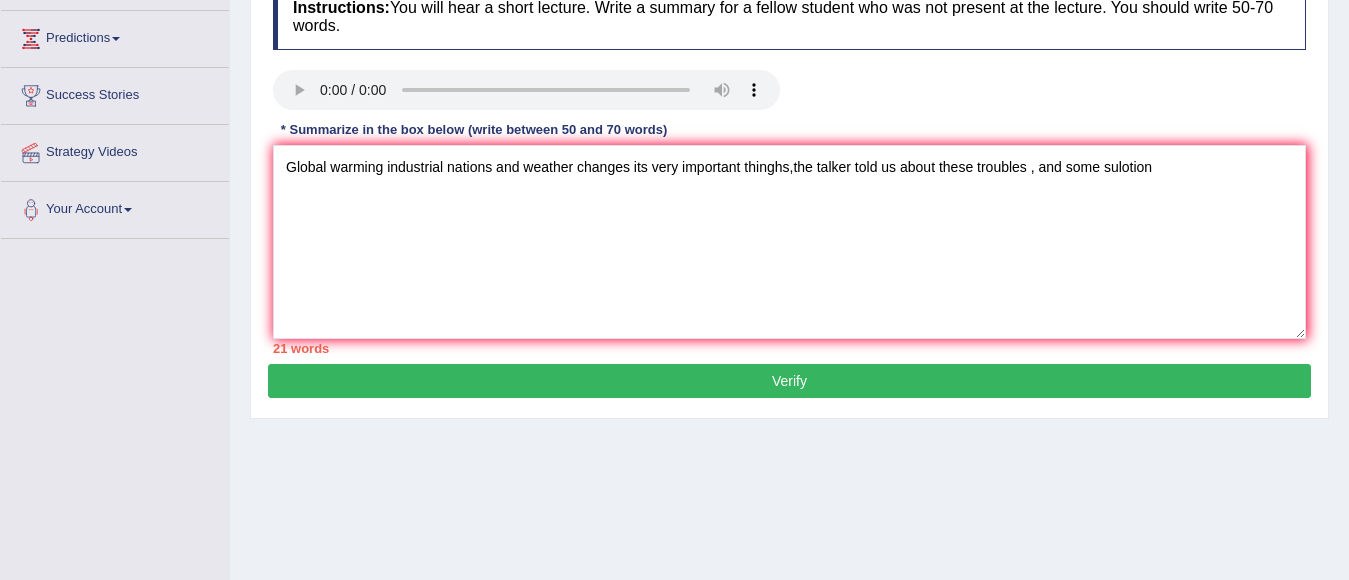 click on "Global warming industrial nations and weather changes its very important thinghs,the talker told us about these troubles , and some sulotion" at bounding box center (789, 242) 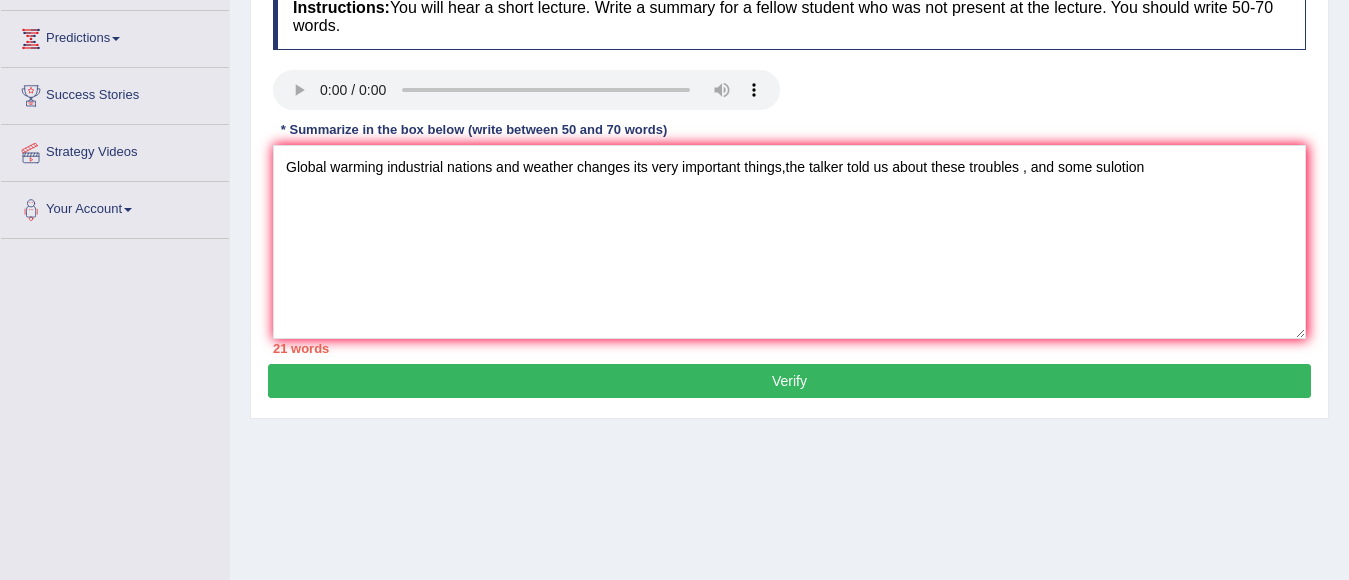 type on "Global warming industrial nations and weather changes its very important things,the talker told us about these troubles , and some sulotion" 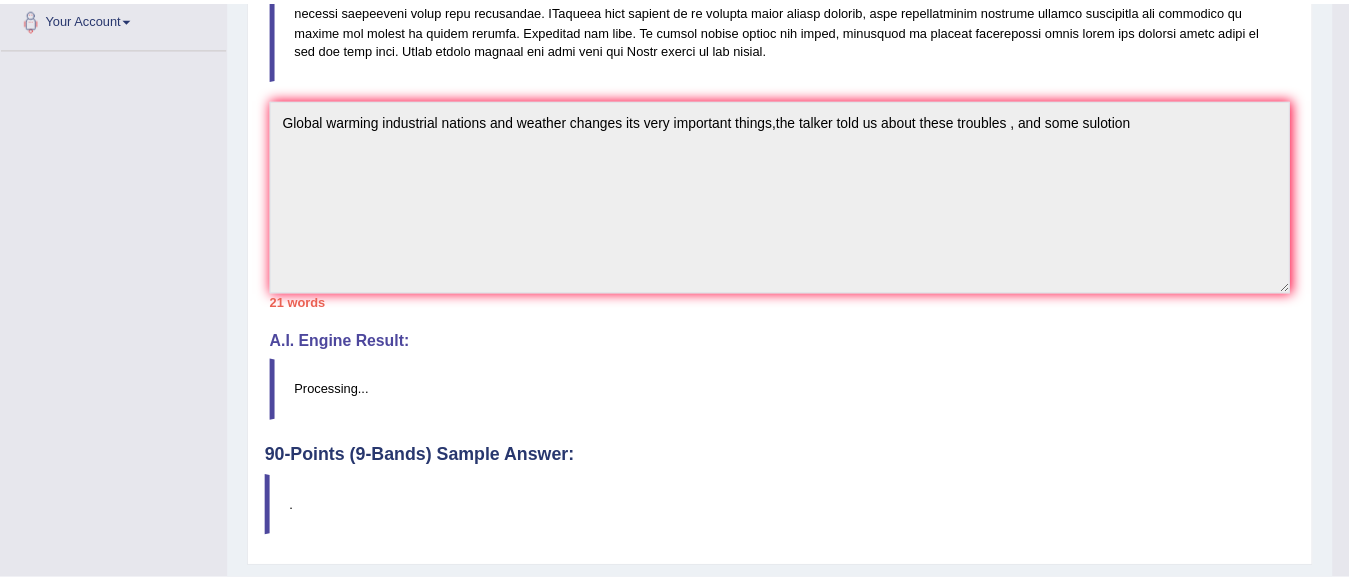 scroll, scrollTop: 551, scrollLeft: 0, axis: vertical 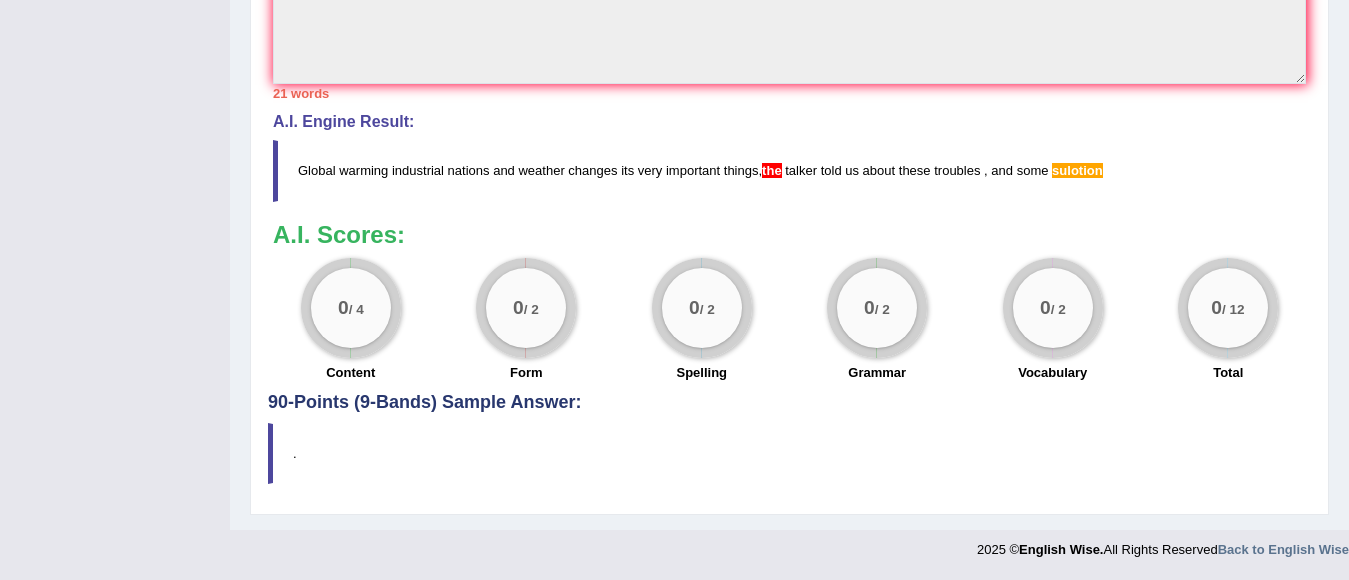 click on "90-Points (9-Bands) Sample Answer:" at bounding box center (789, -17) 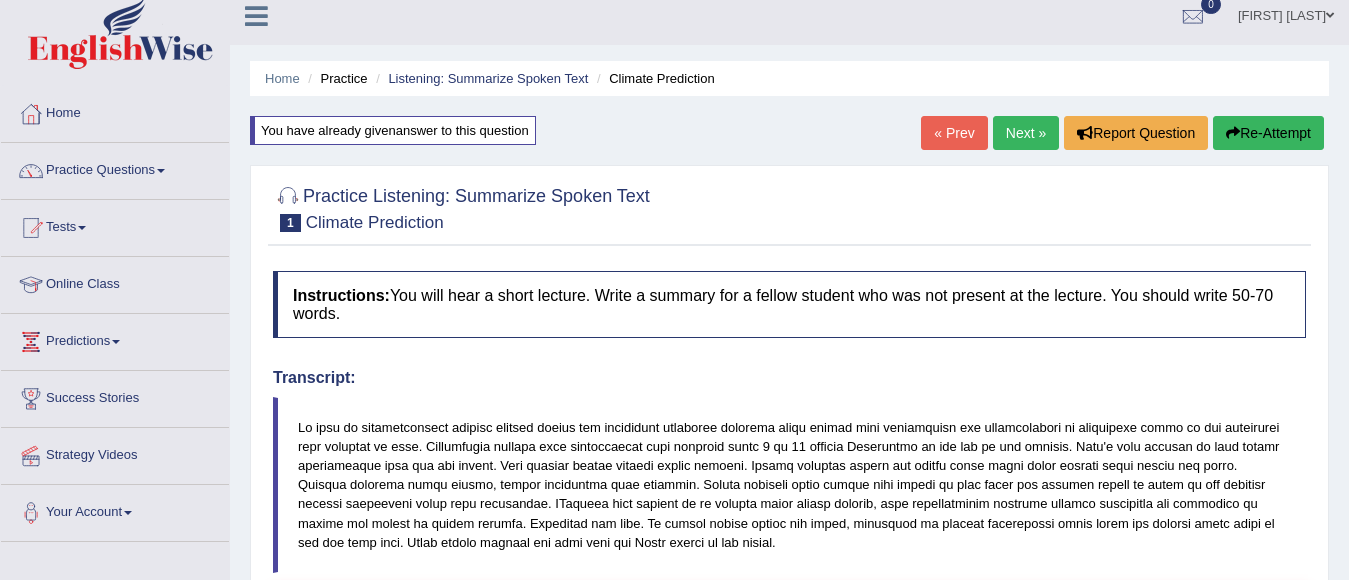 scroll, scrollTop: 0, scrollLeft: 0, axis: both 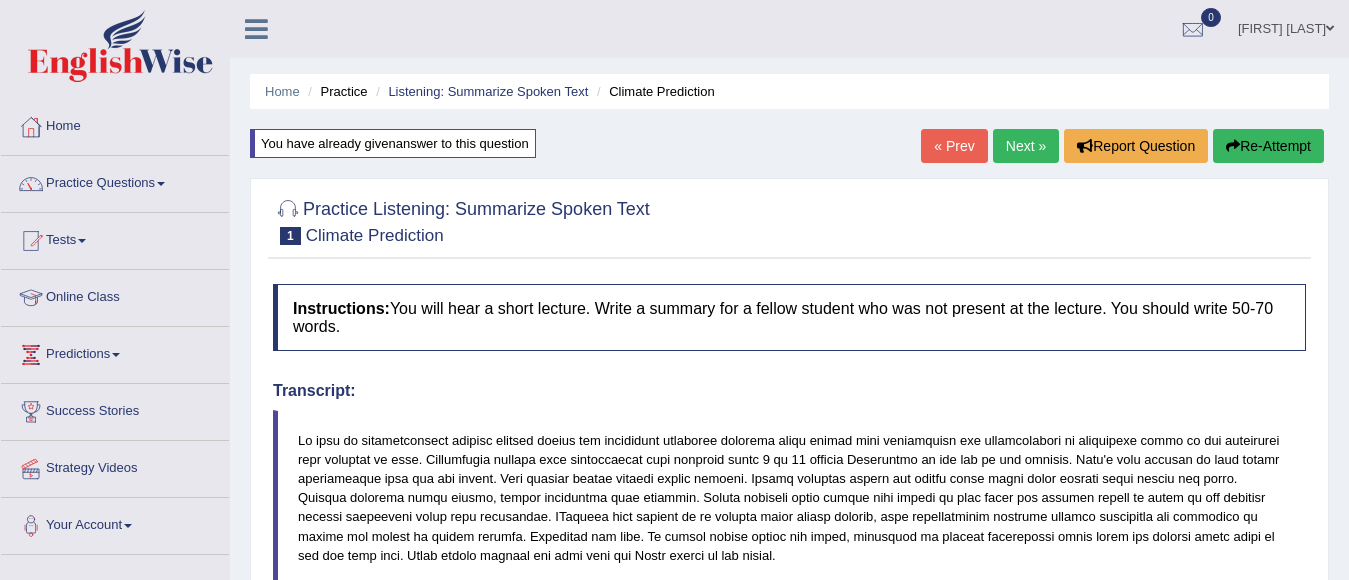 click on "Re-Attempt" at bounding box center [1268, 146] 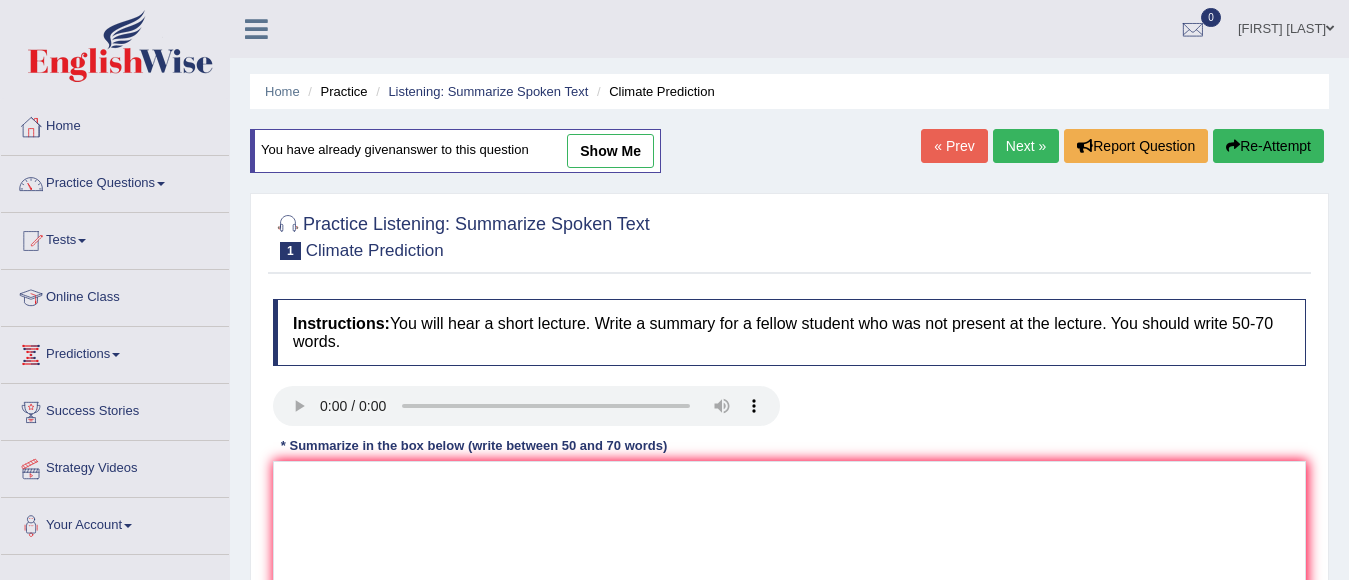 scroll, scrollTop: 226, scrollLeft: 0, axis: vertical 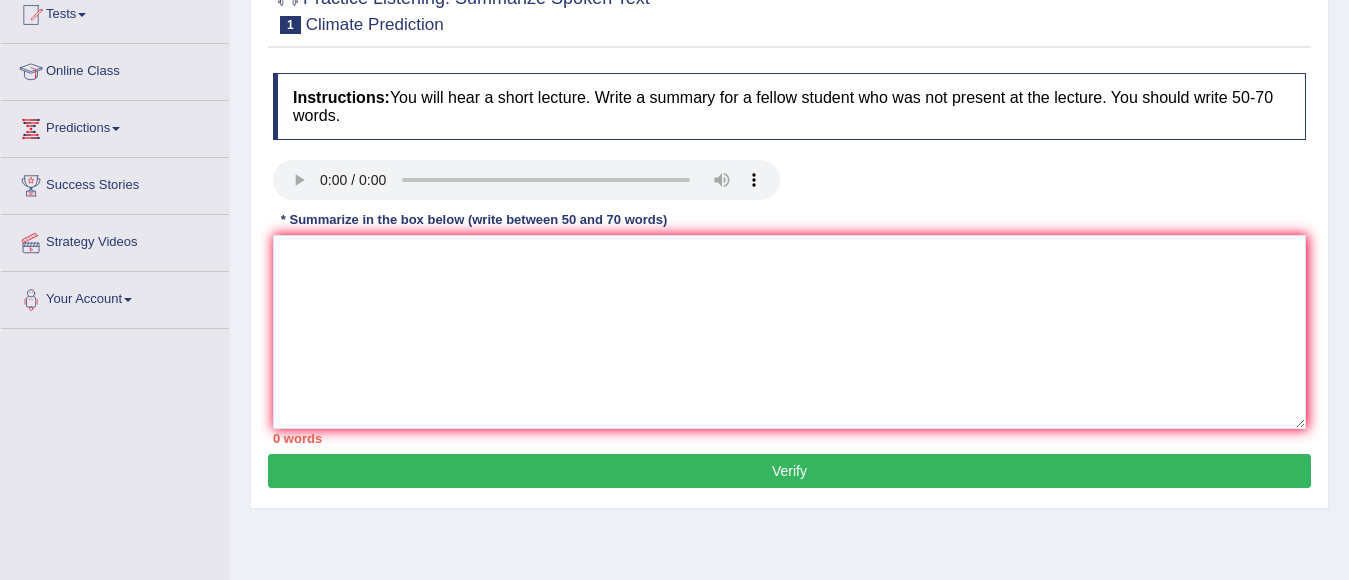 type 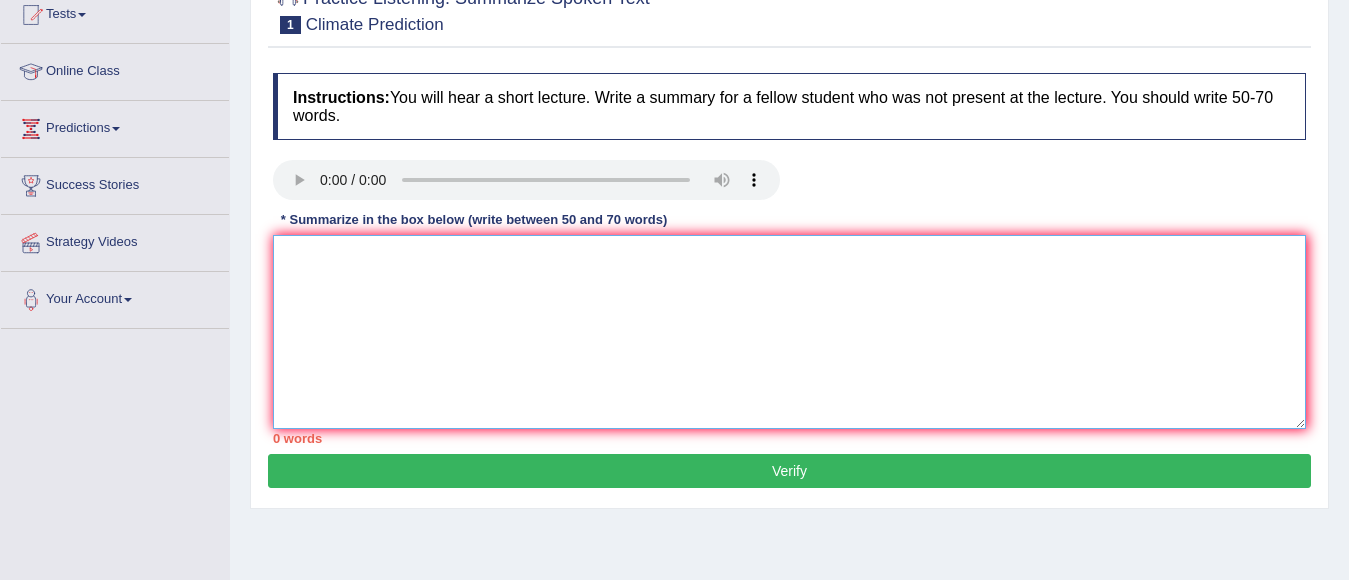 click at bounding box center (789, 332) 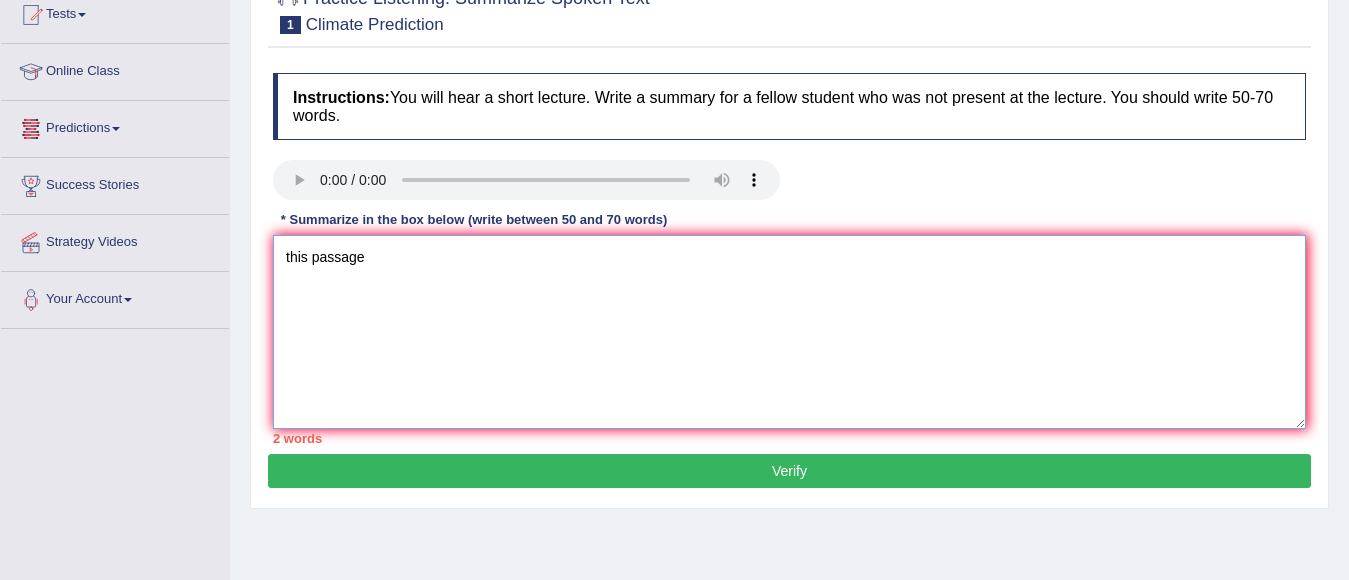 drag, startPoint x: 309, startPoint y: 254, endPoint x: 256, endPoint y: 292, distance: 65.21503 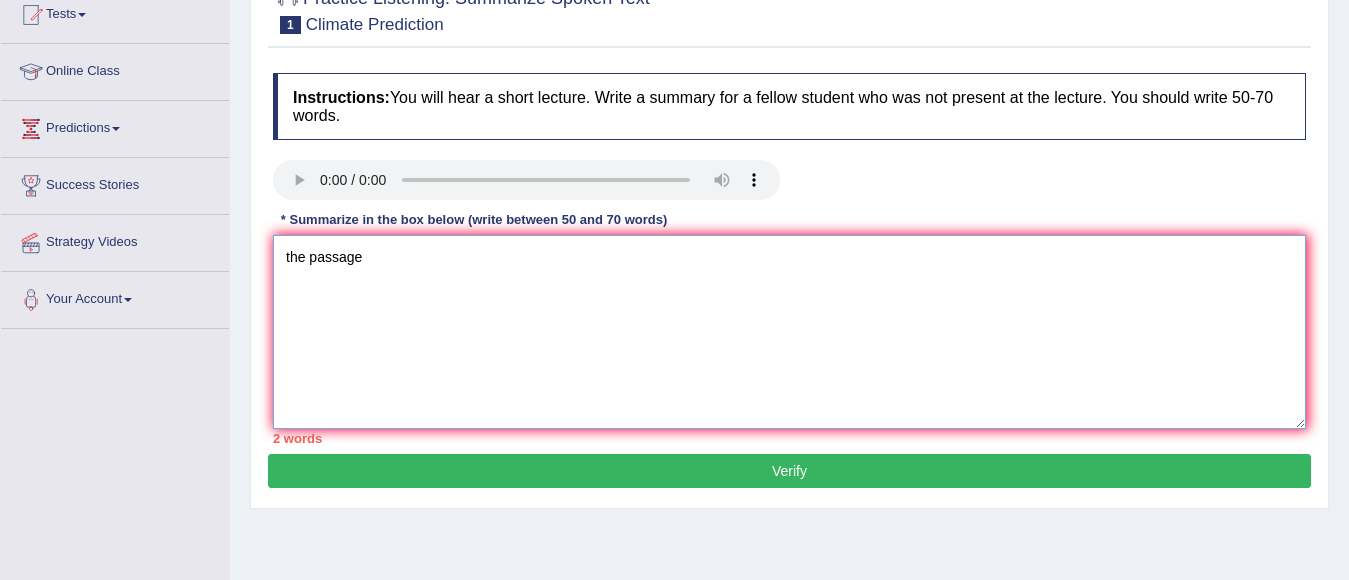 click on "the passage" at bounding box center [789, 332] 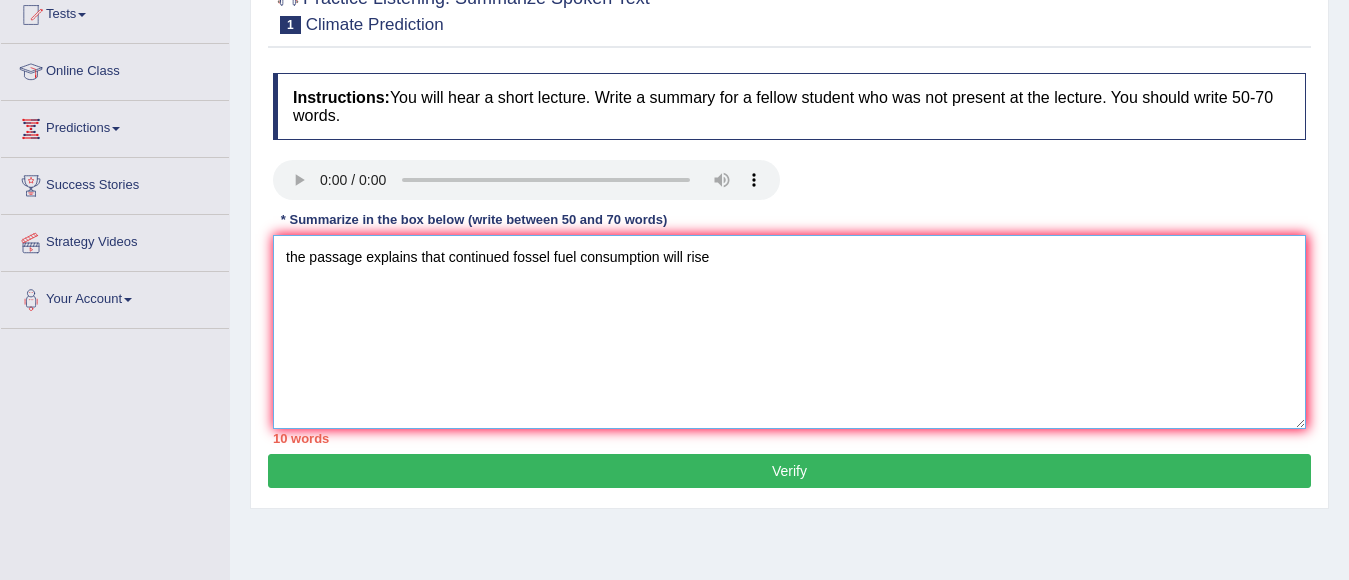 click on "the passage explains that continued fossel fuel consumption will rise" at bounding box center [789, 332] 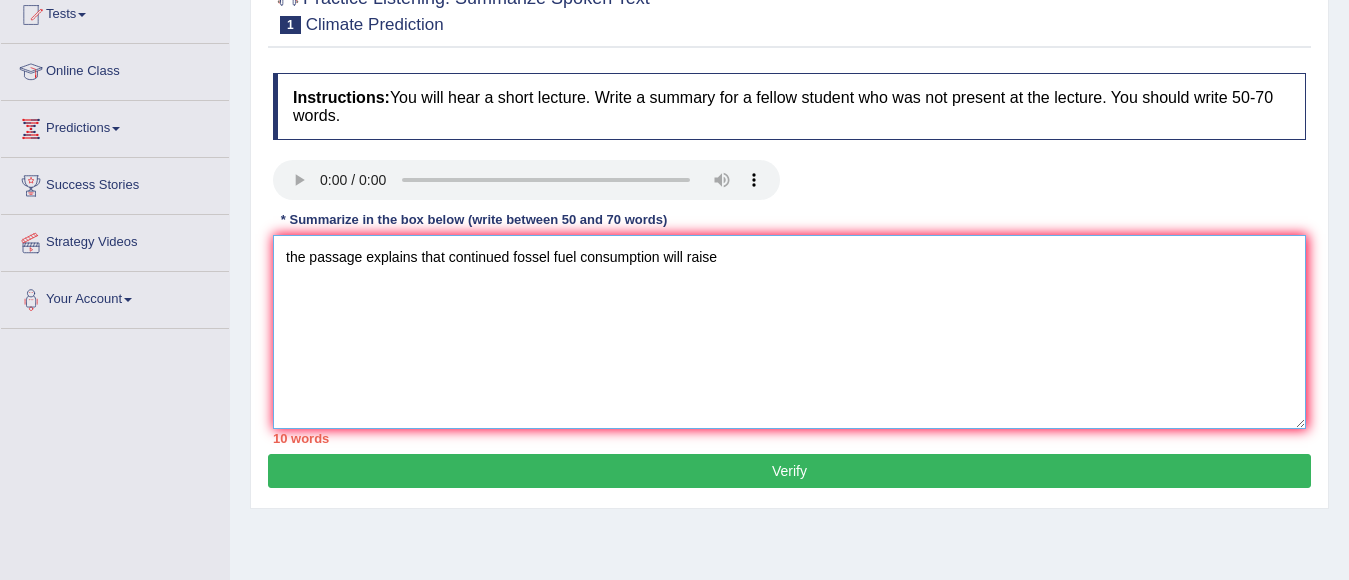 click on "the passage explains that continued fossel fuel consumption will raise" at bounding box center (789, 332) 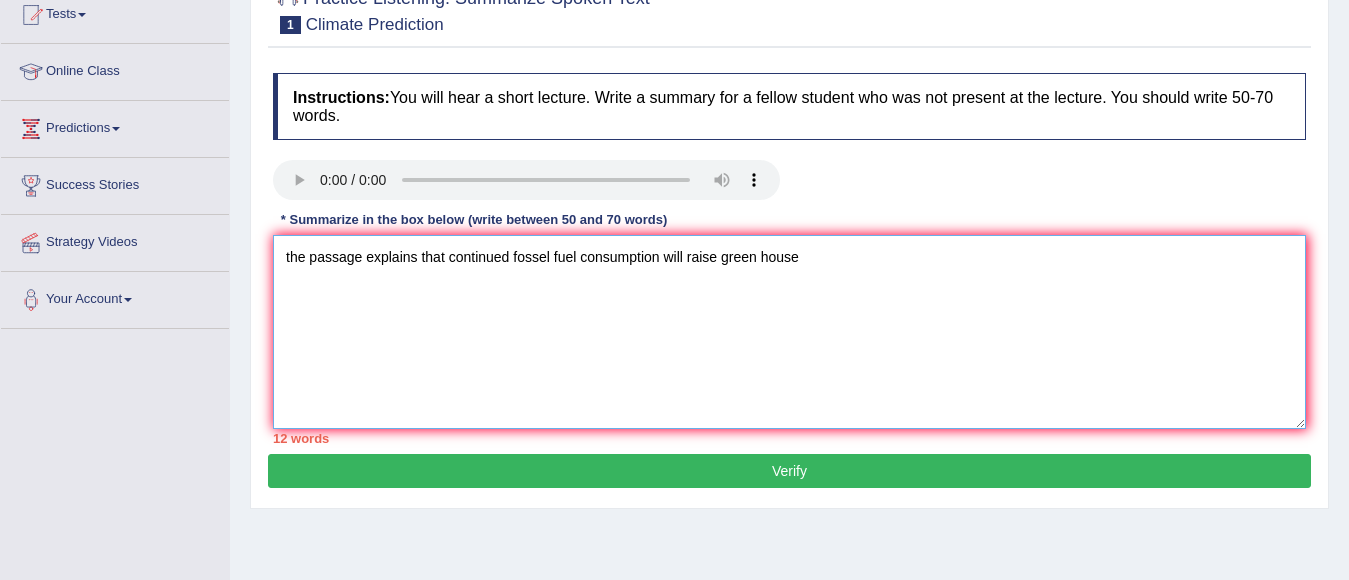click on "the passage explains that continued fossel fuel consumption will raise green house" at bounding box center (789, 332) 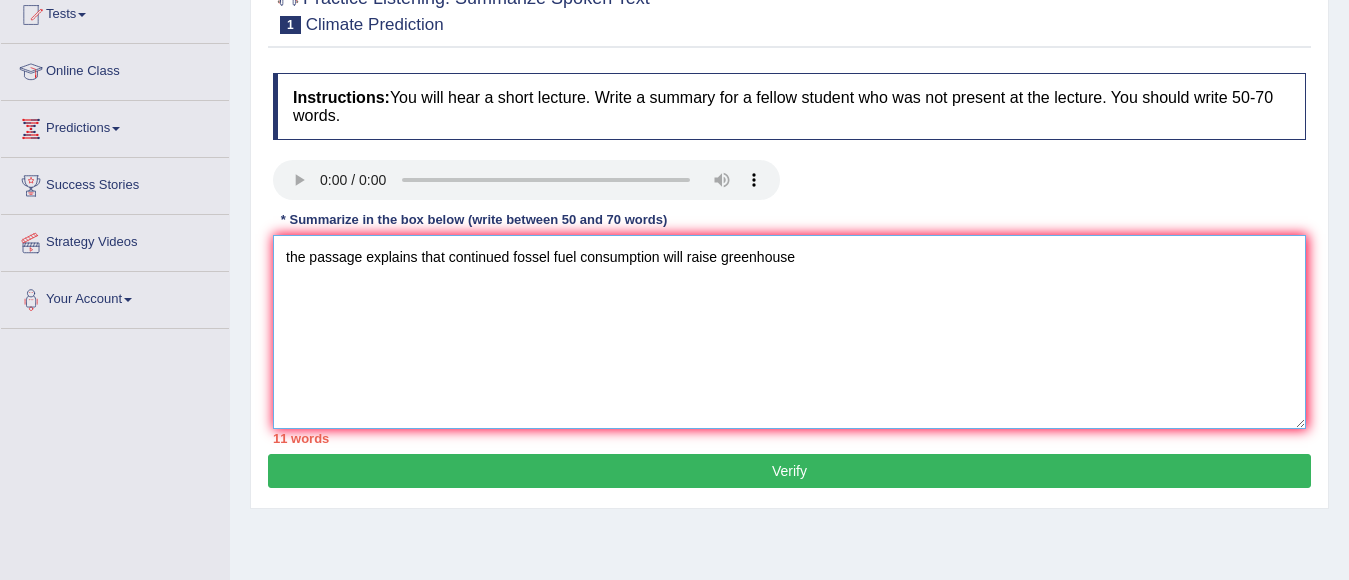 click on "the passage explains that continued fossel fuel consumption will raise greenhouse" at bounding box center (789, 332) 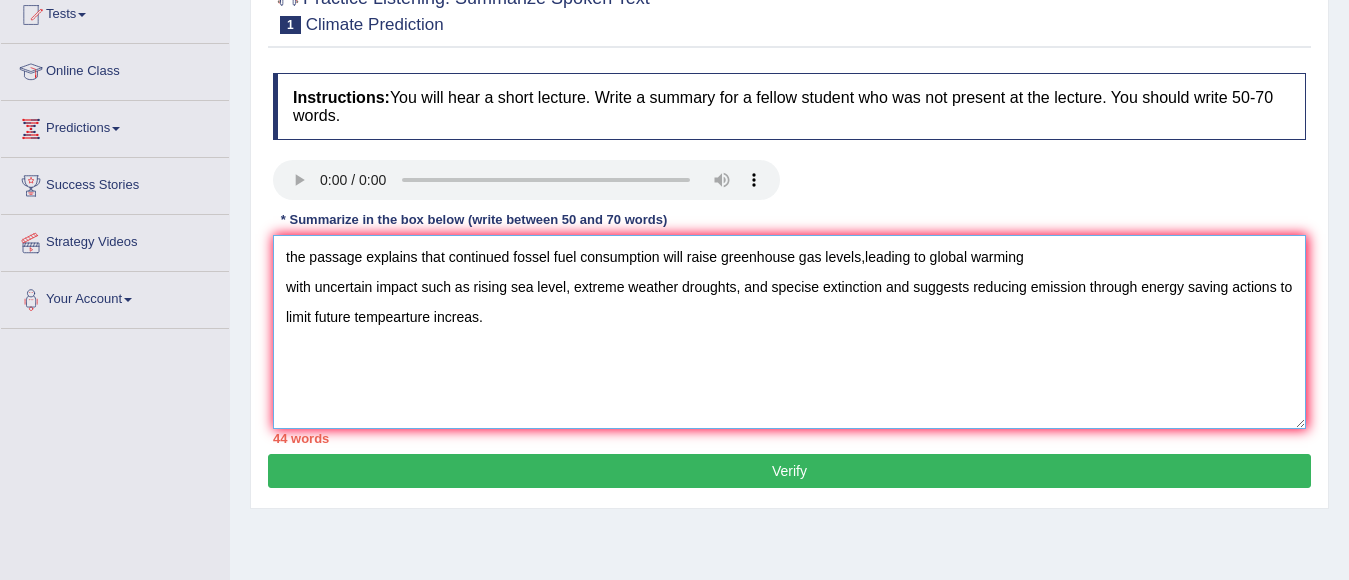 click on "the passage explains that continued fossel fuel consumption will raise greenhouse gas levels,leading to global warming
with uncertain impact such as rising sea level, extreme weather droughts, and specise extinction and suggests reducing emission through energy saving actions to limit future tempearture increas." at bounding box center (789, 332) 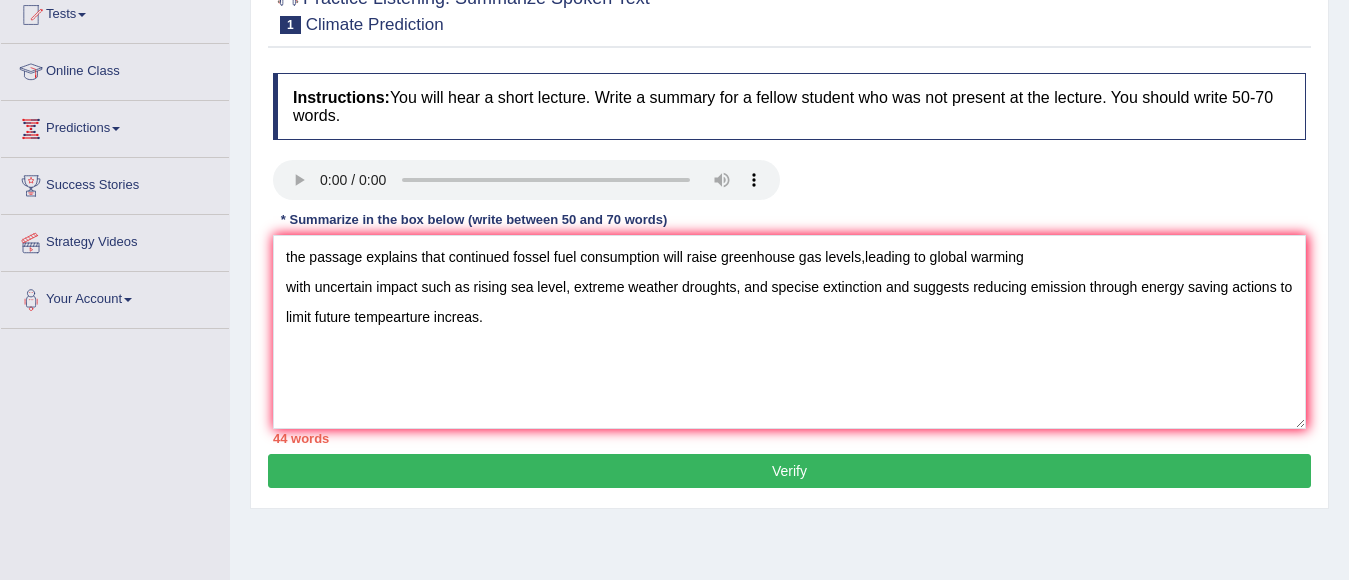 click on "Verify" at bounding box center (789, 471) 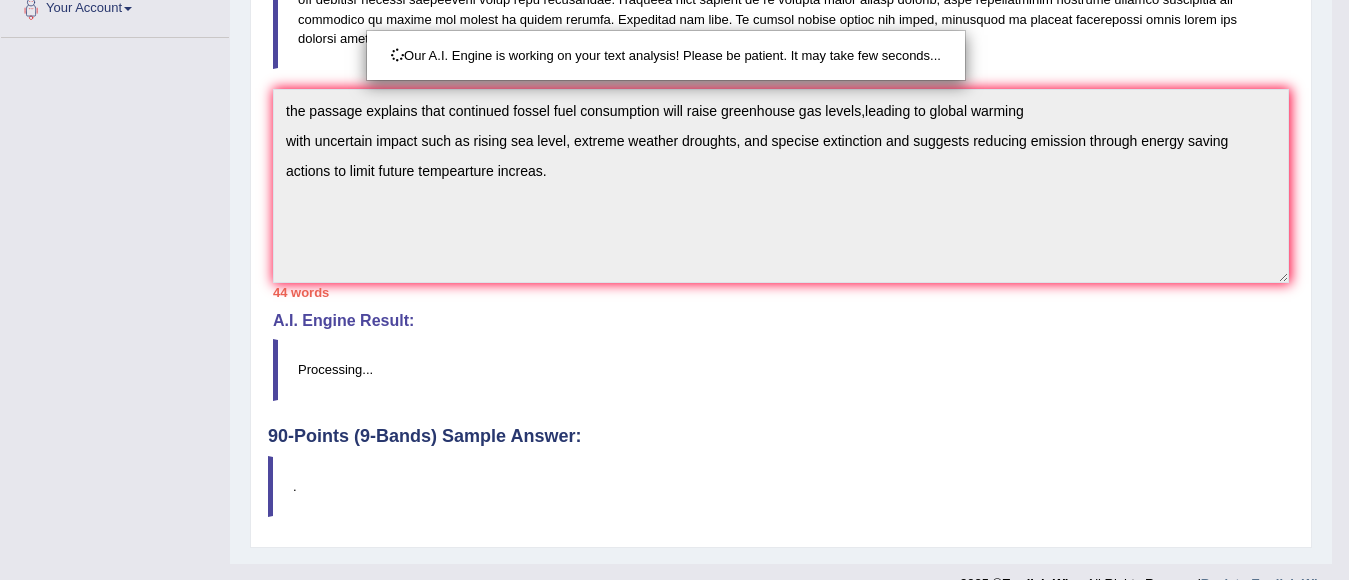 scroll, scrollTop: 551, scrollLeft: 0, axis: vertical 